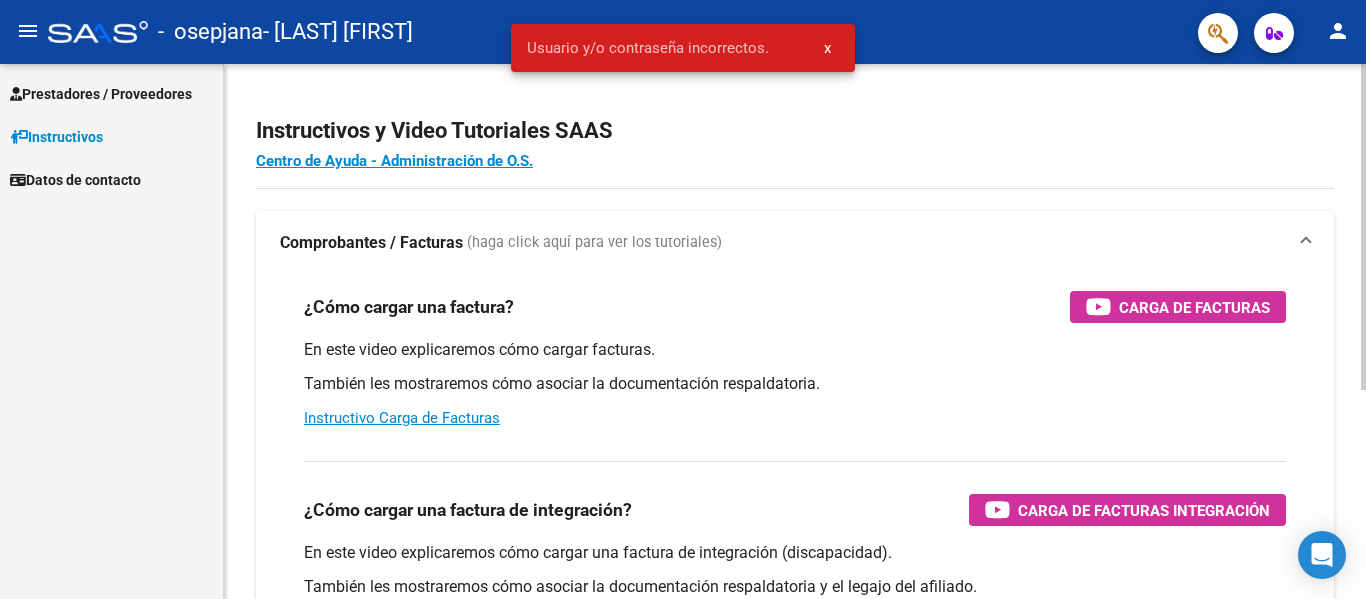 scroll, scrollTop: 0, scrollLeft: 0, axis: both 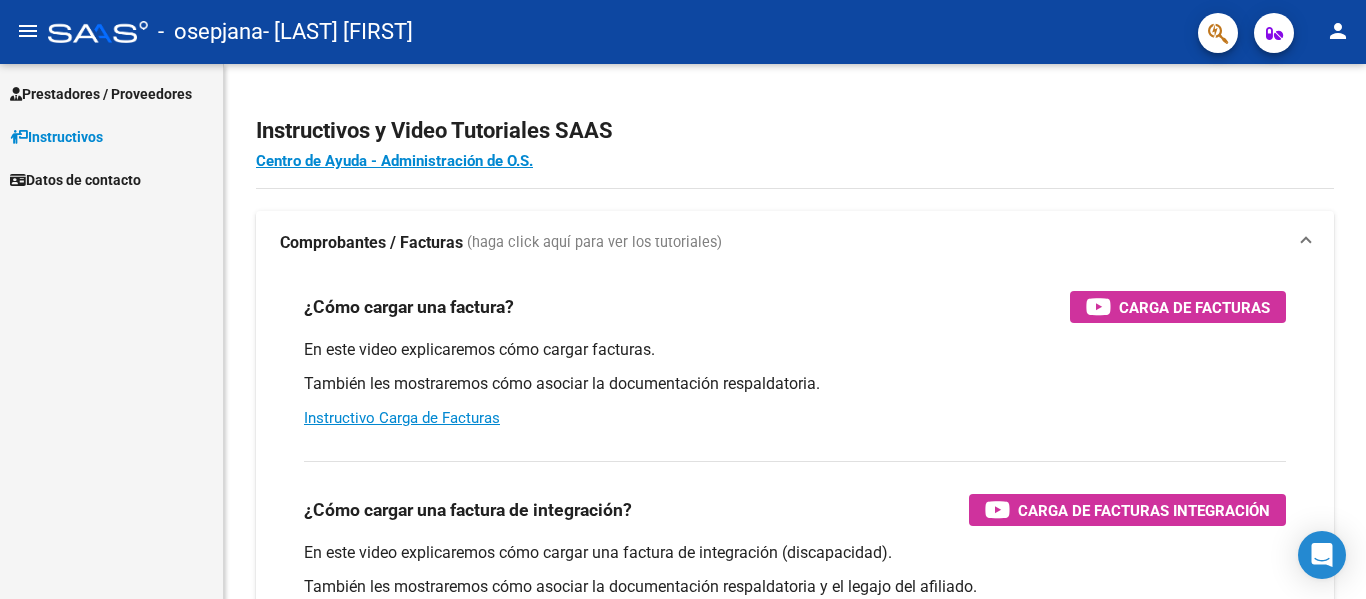 click on "Prestadores / Proveedores" at bounding box center (101, 94) 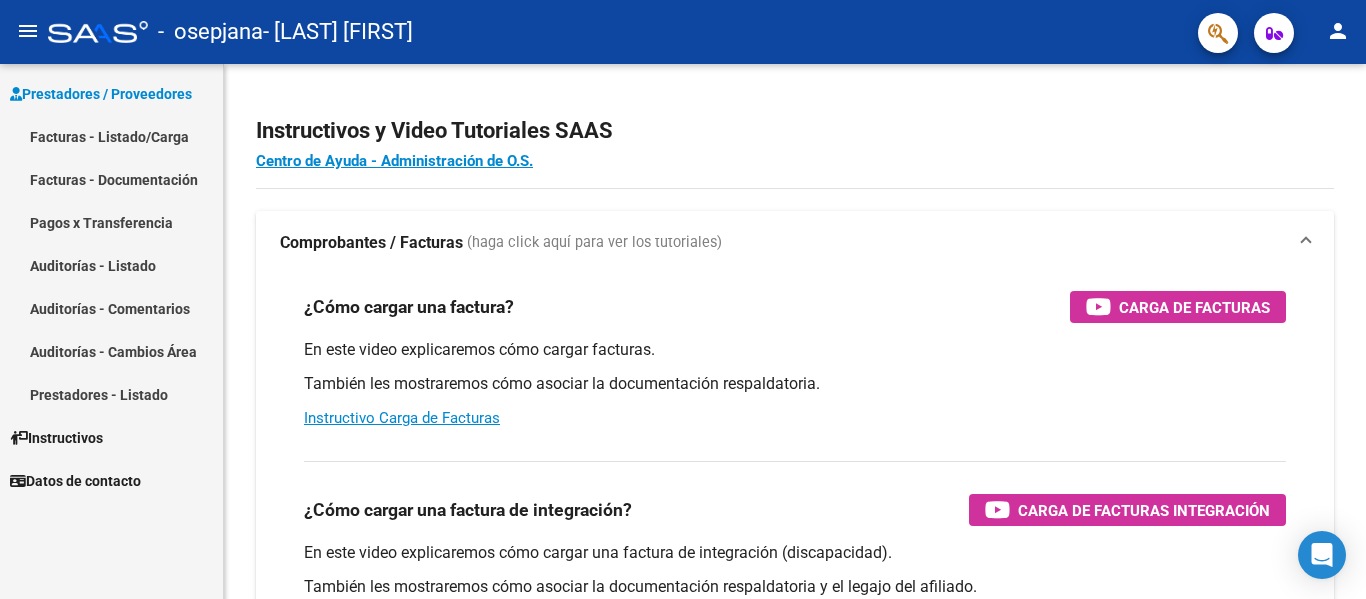 click on "Facturas - Listado/Carga" at bounding box center [111, 136] 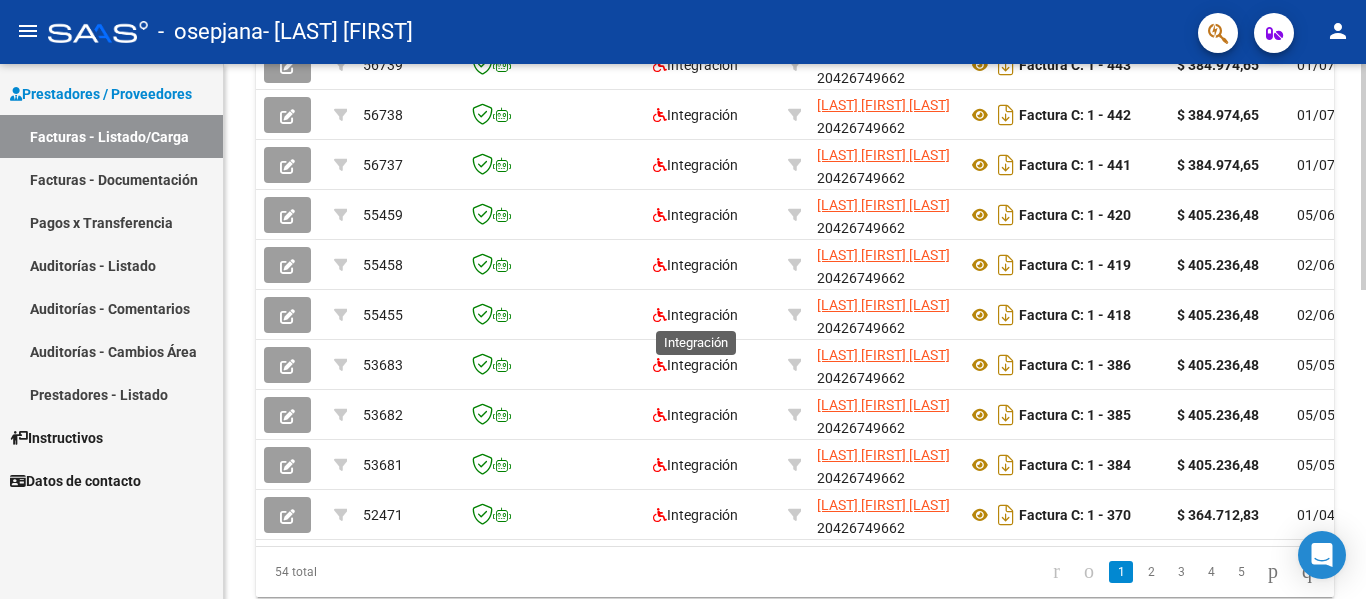 scroll, scrollTop: 700, scrollLeft: 0, axis: vertical 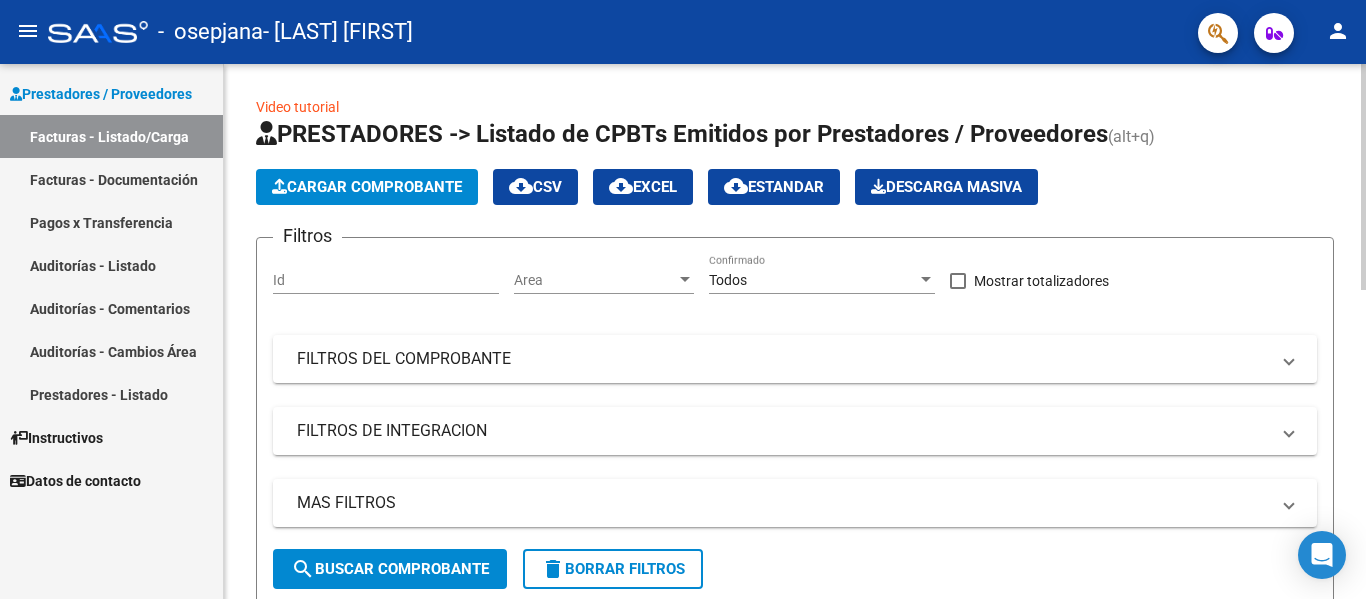 click on "Cargar Comprobante" 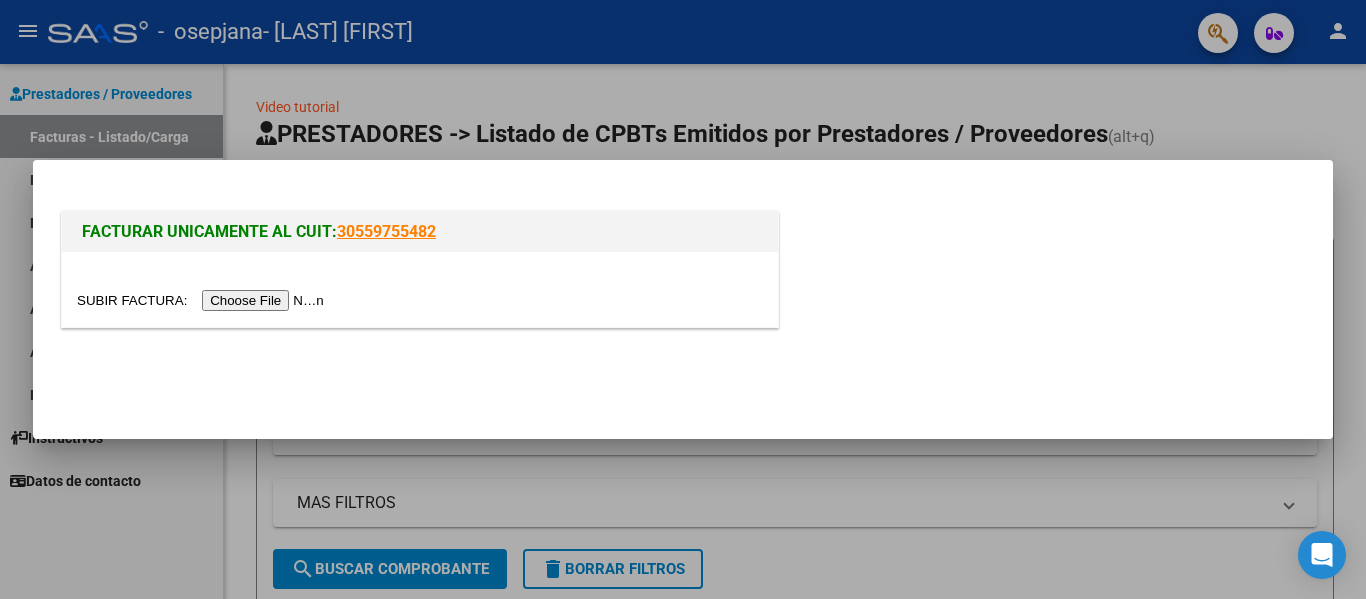 click at bounding box center [203, 300] 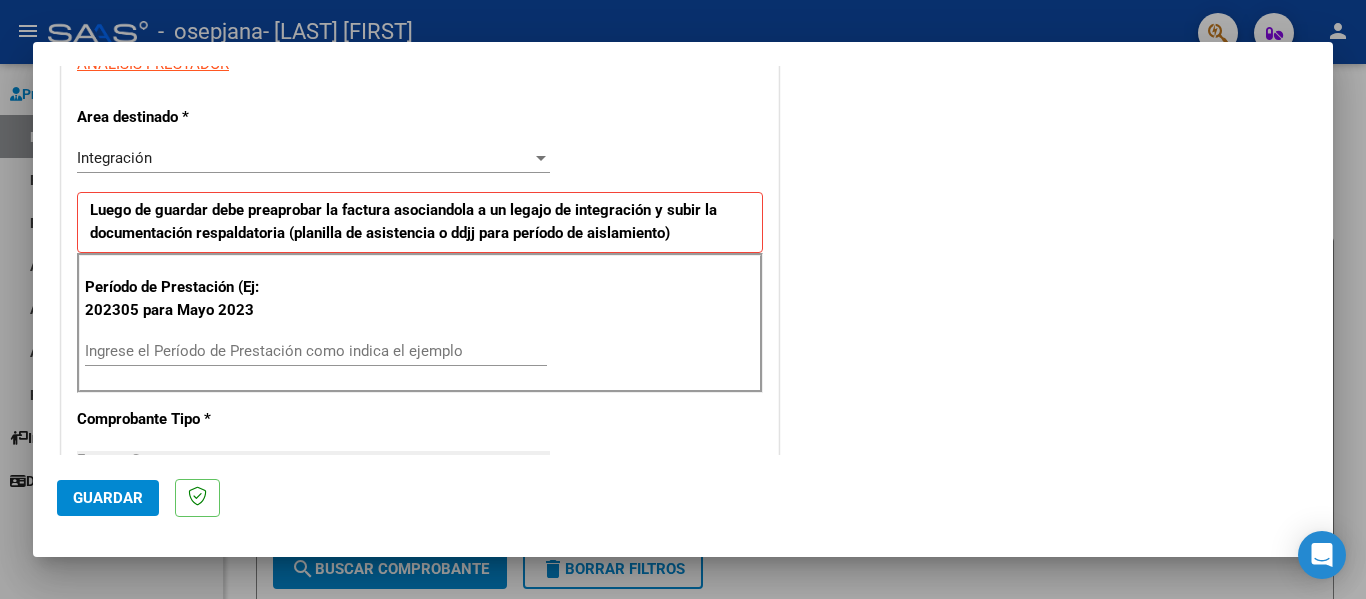 scroll, scrollTop: 400, scrollLeft: 0, axis: vertical 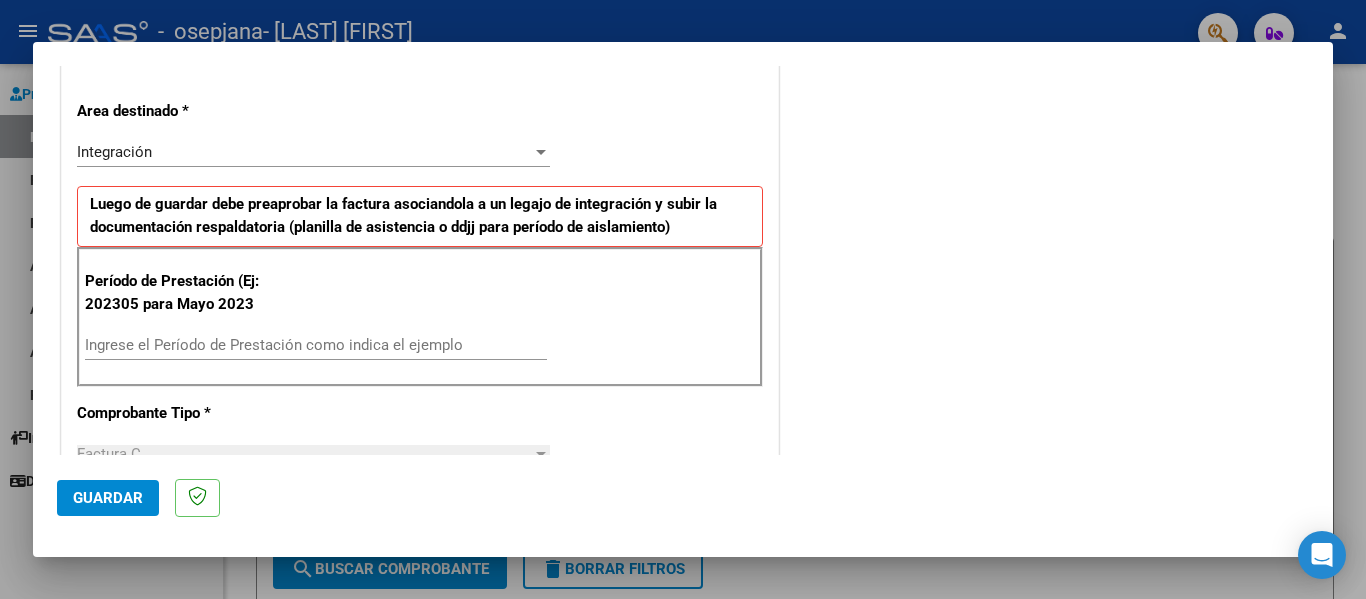 click on "Ingrese el Período de Prestación como indica el ejemplo" at bounding box center (316, 345) 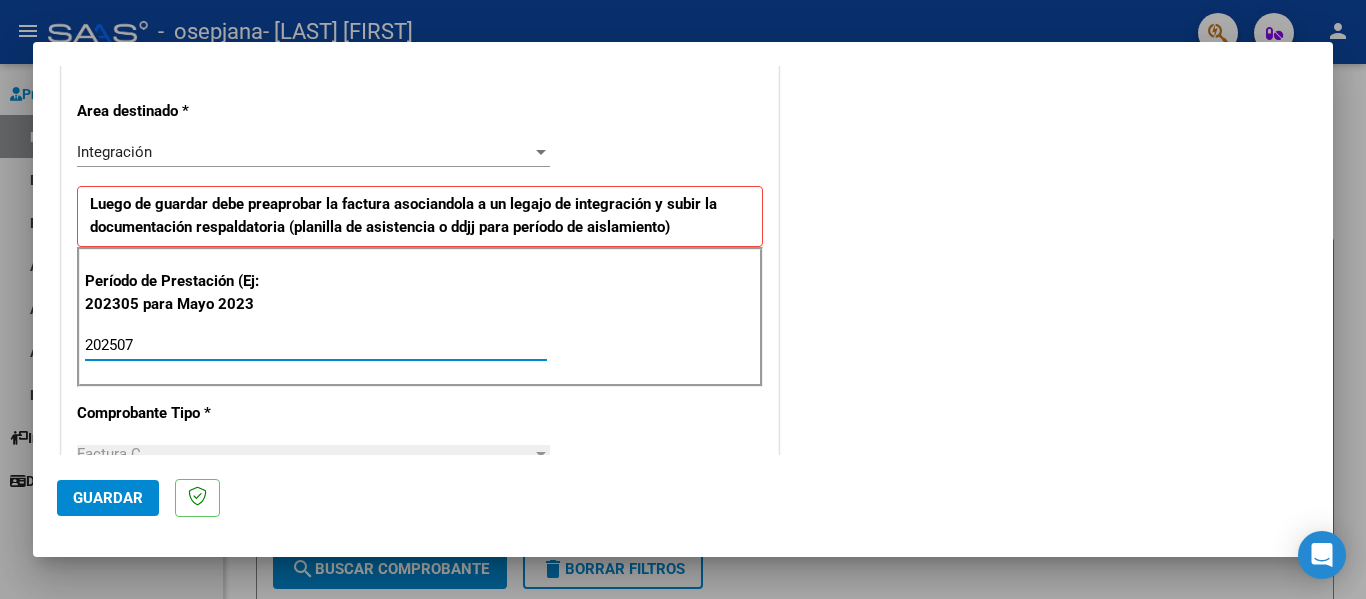 type on "202507" 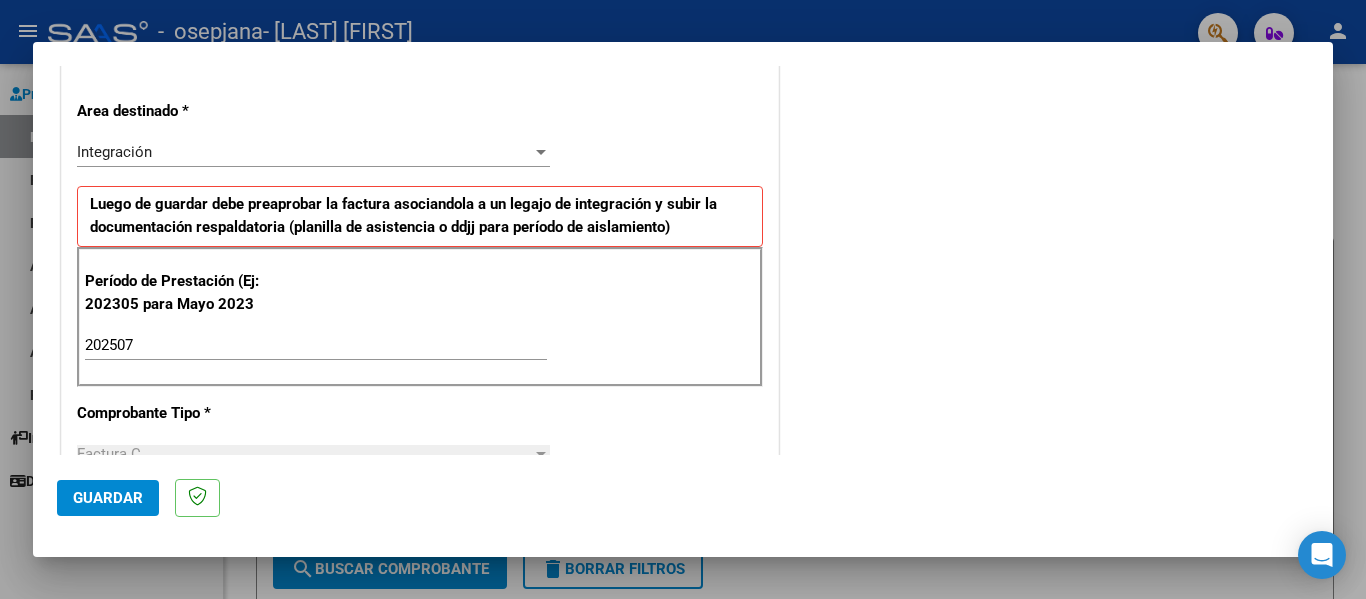 click on "Período de Prestación (Ej: 202305 para Mayo 2023    202507 Ingrese el Período de Prestación como indica el ejemplo" at bounding box center [420, 317] 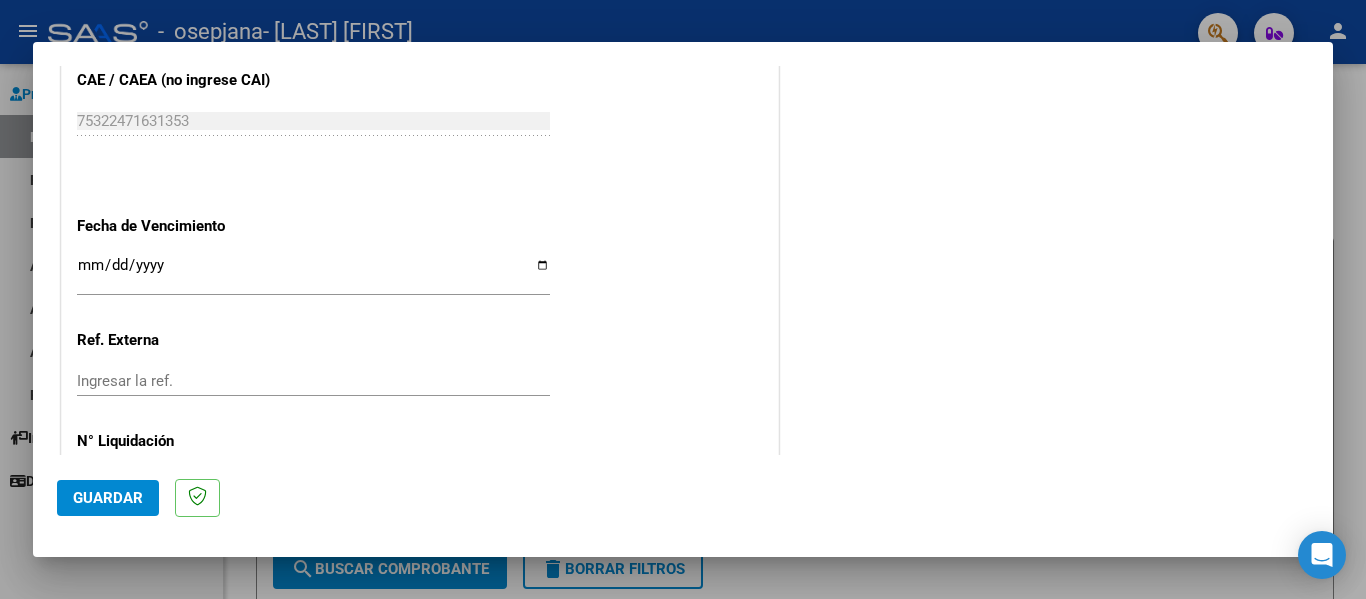 scroll, scrollTop: 1333, scrollLeft: 0, axis: vertical 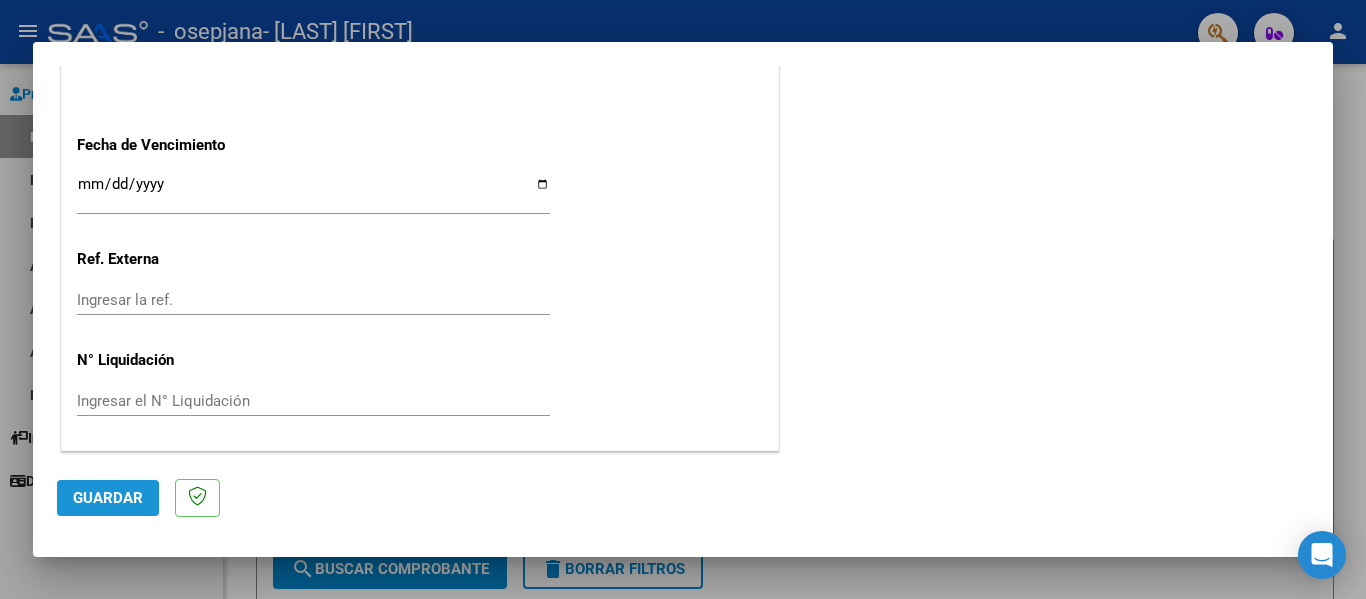 click on "Guardar" 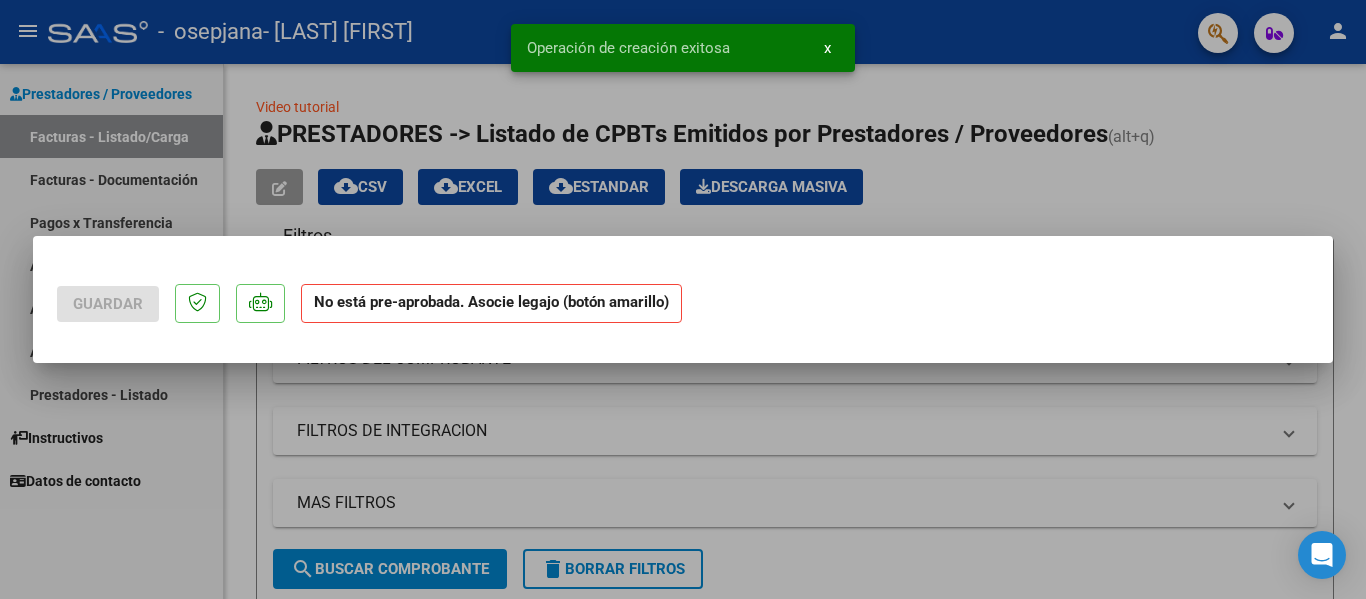 scroll, scrollTop: 0, scrollLeft: 0, axis: both 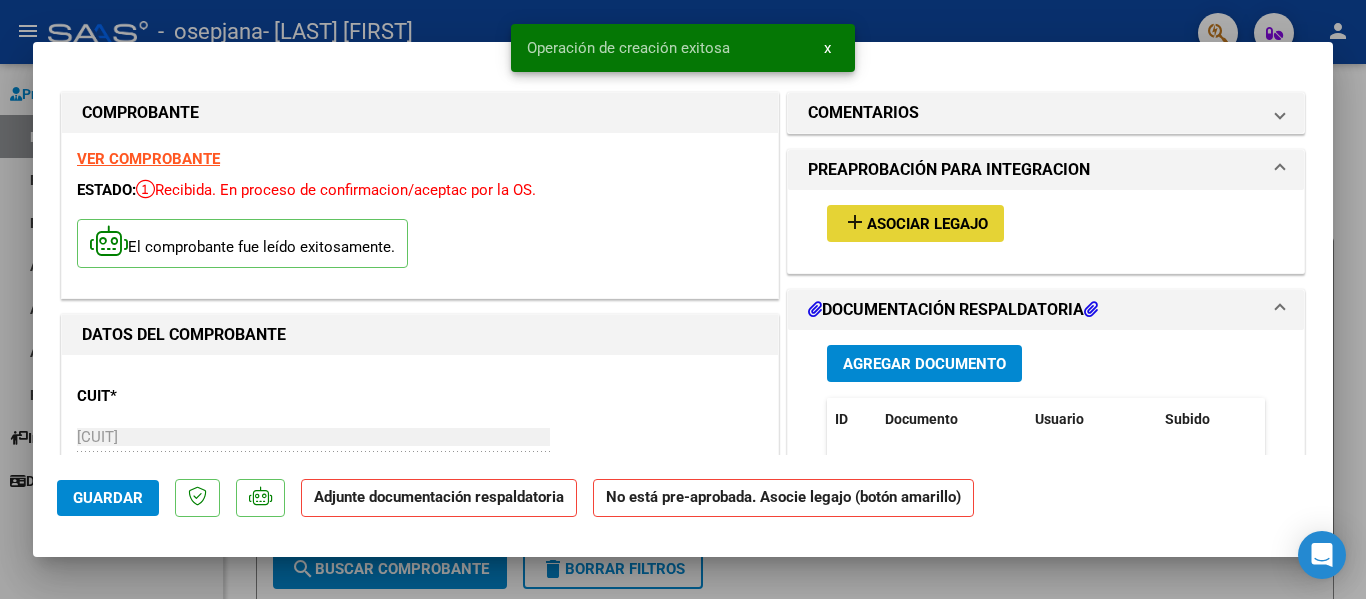 click on "add Asociar Legajo" at bounding box center [915, 223] 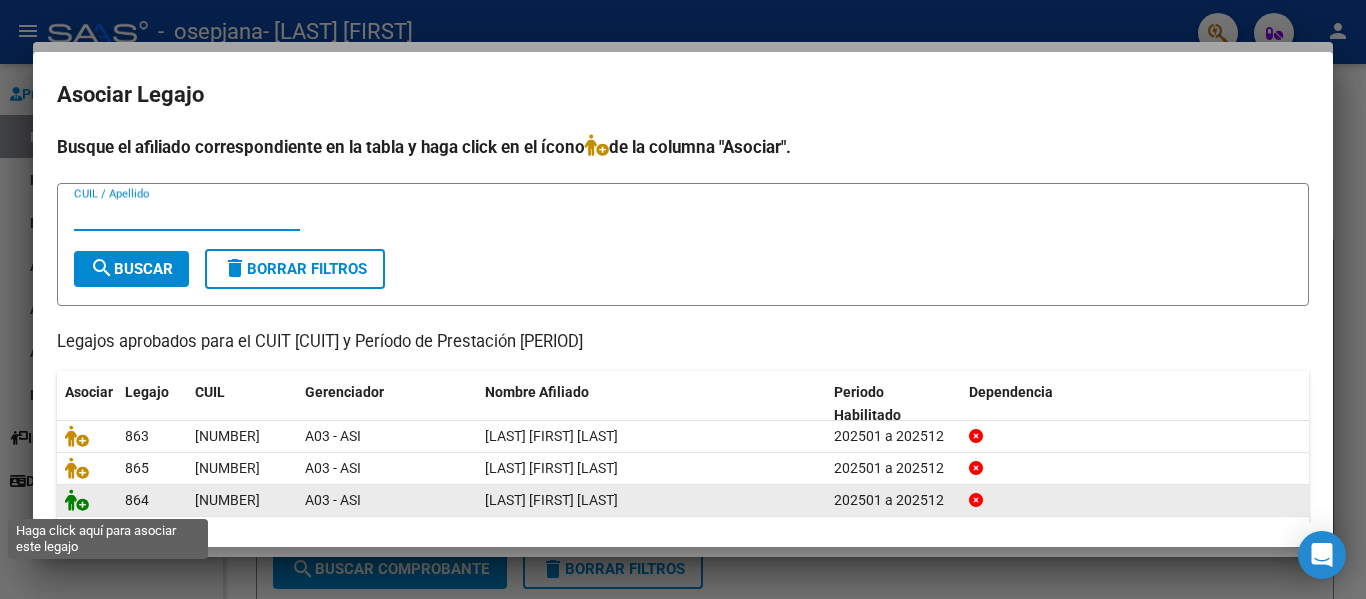 click 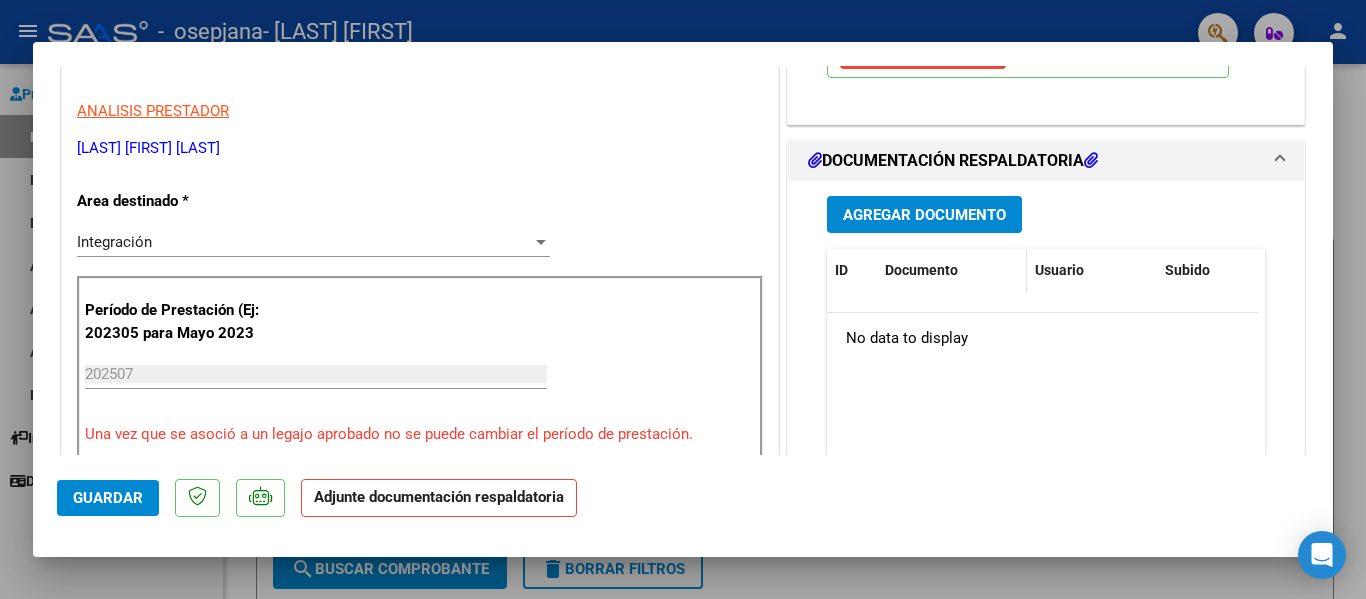 scroll, scrollTop: 400, scrollLeft: 0, axis: vertical 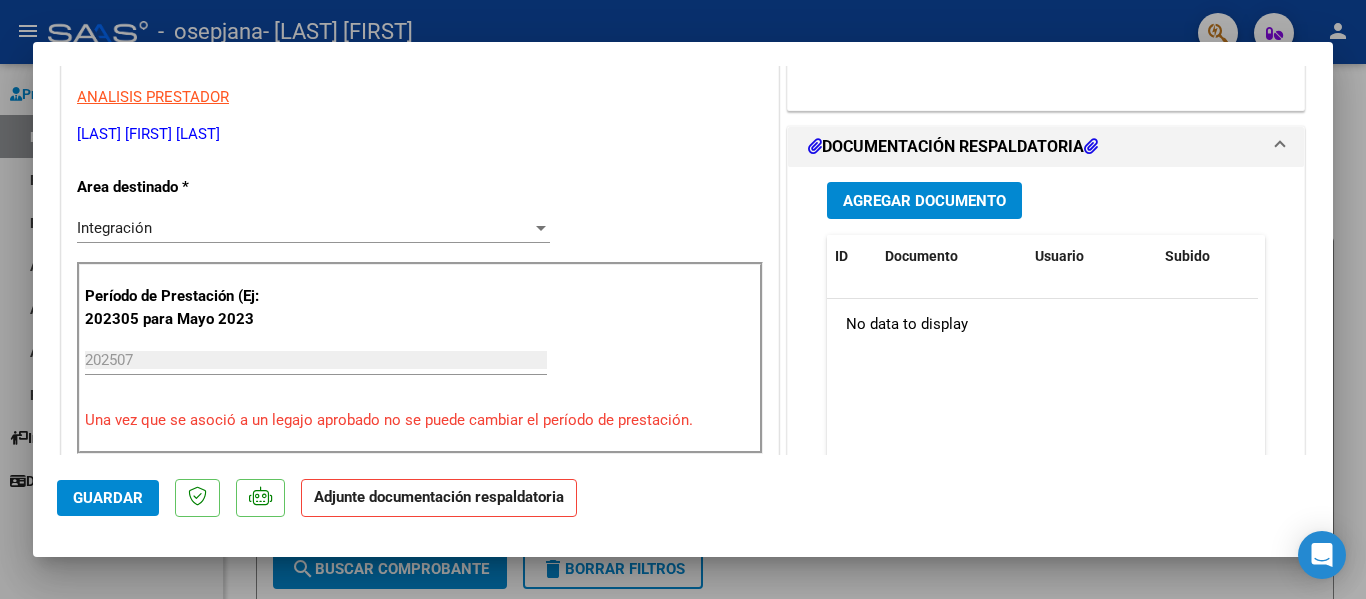 click on "Agregar Documento" at bounding box center (924, 200) 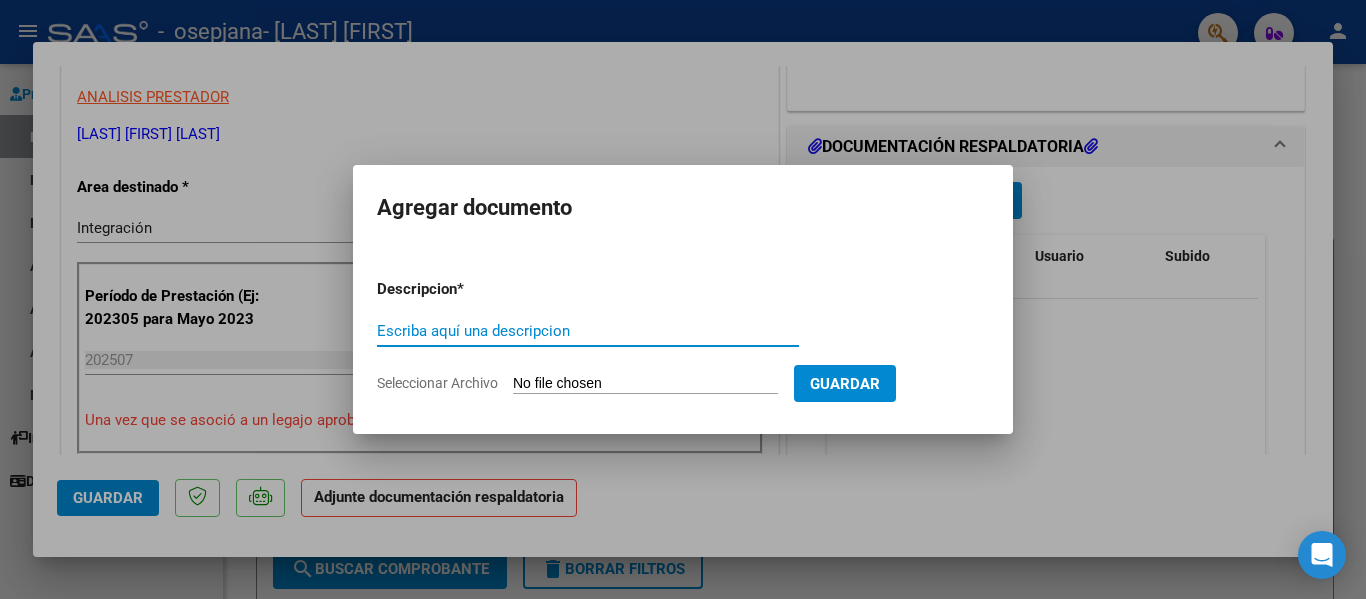 click on "Escriba aquí una descripcion" at bounding box center (588, 331) 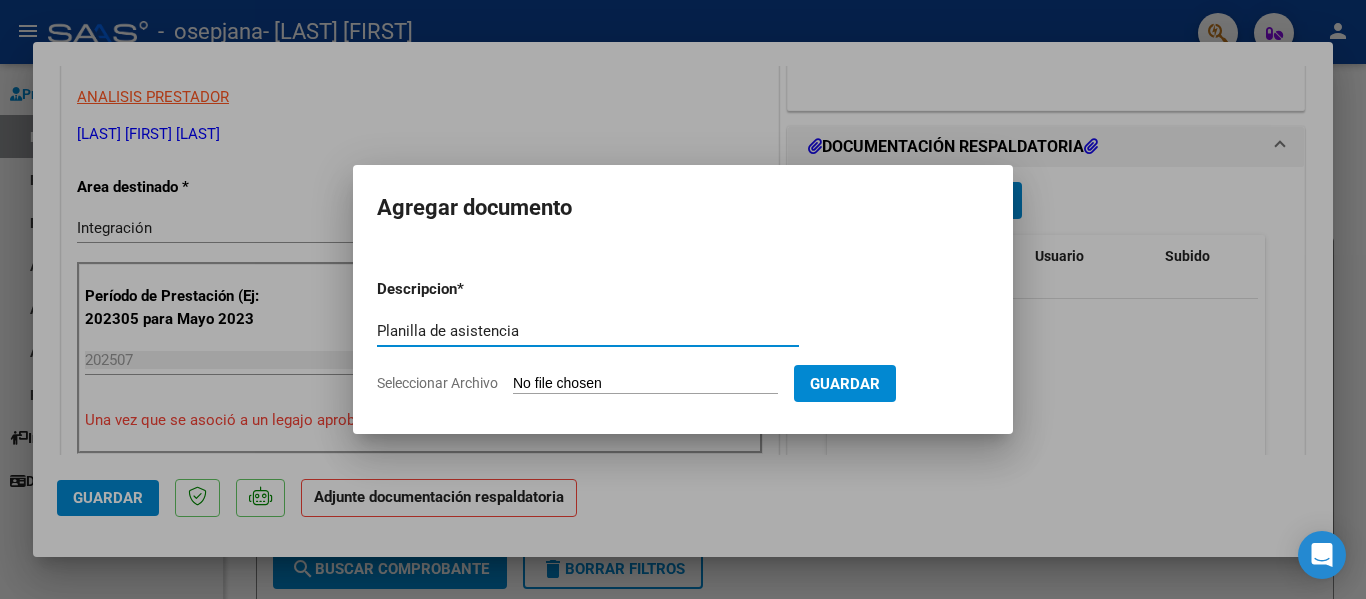type on "Planilla de asistencia" 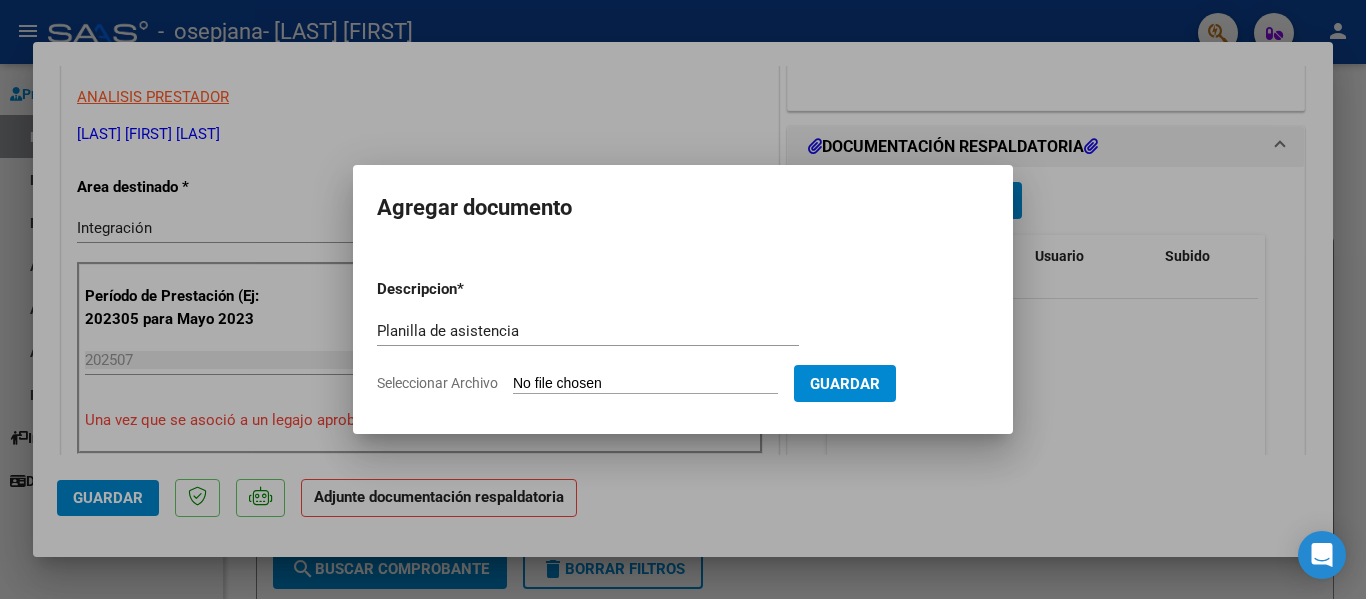 type on "C:\fakepath\Planilla de asistencia [FIRST] [MONTH] [YEAR] Firmada y Sellada.pdf" 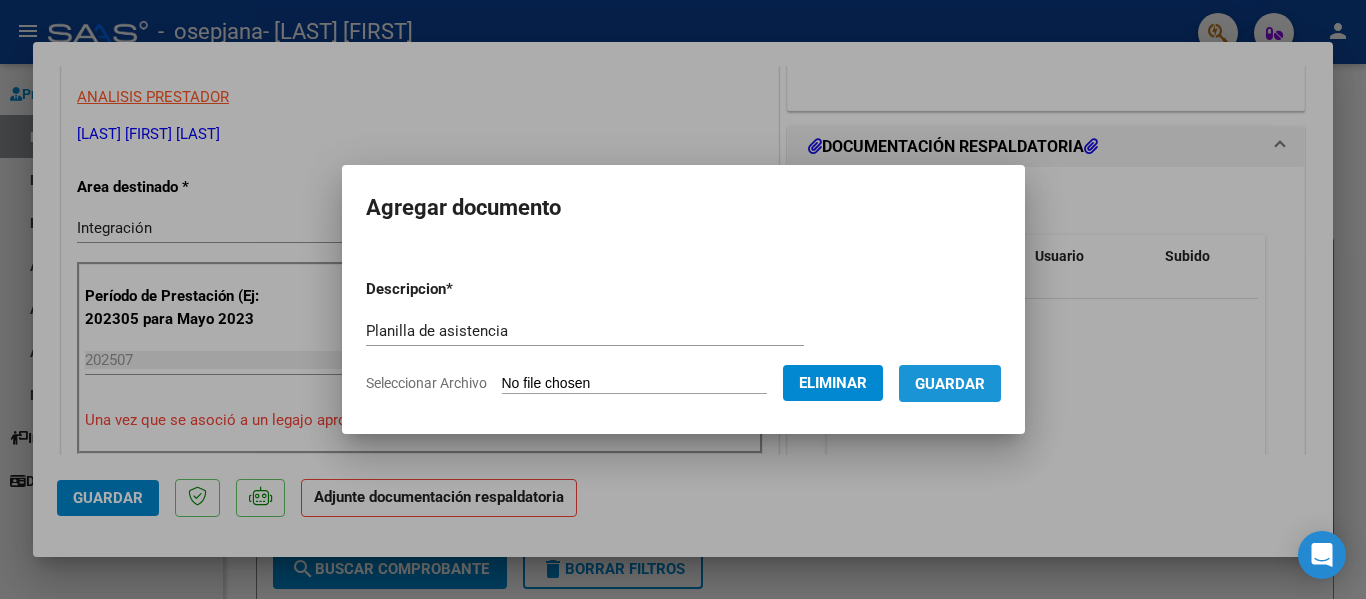 click on "Guardar" at bounding box center (950, 384) 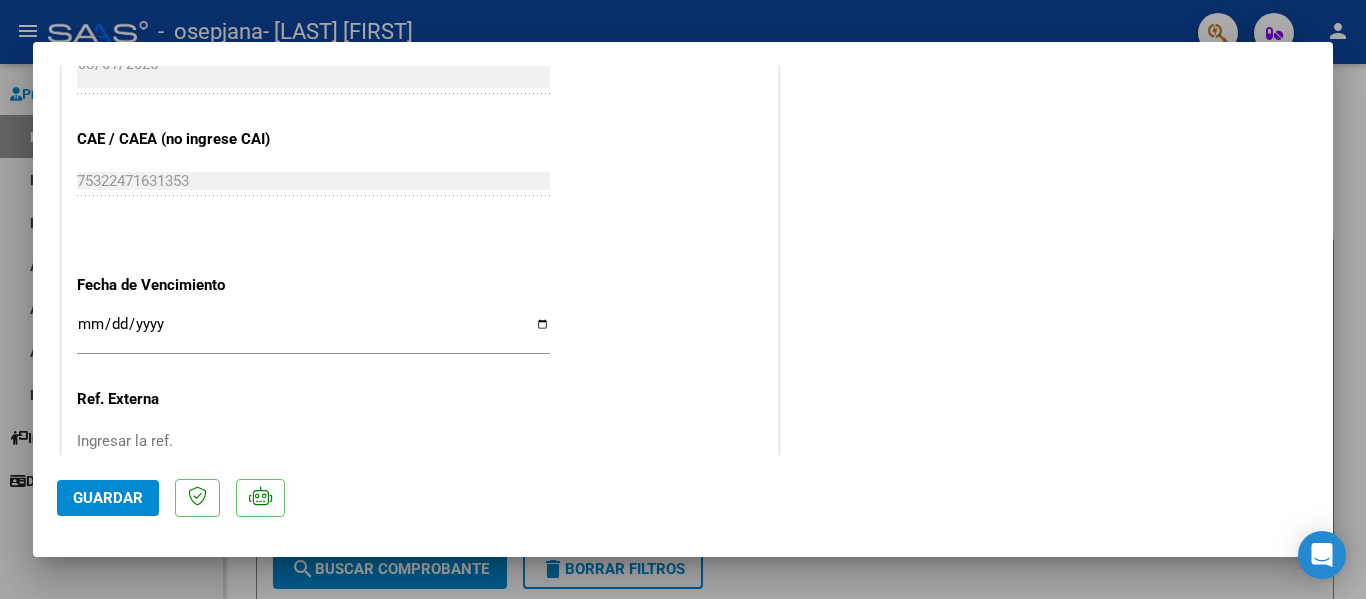 scroll, scrollTop: 1401, scrollLeft: 0, axis: vertical 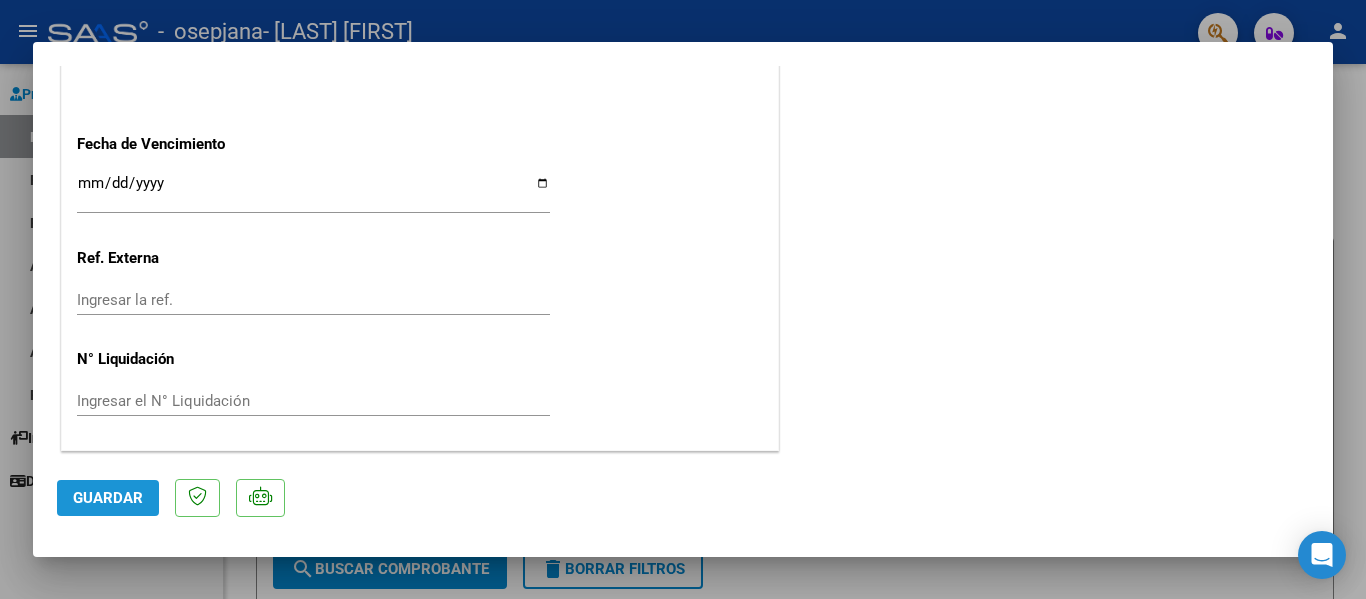 click on "Guardar" 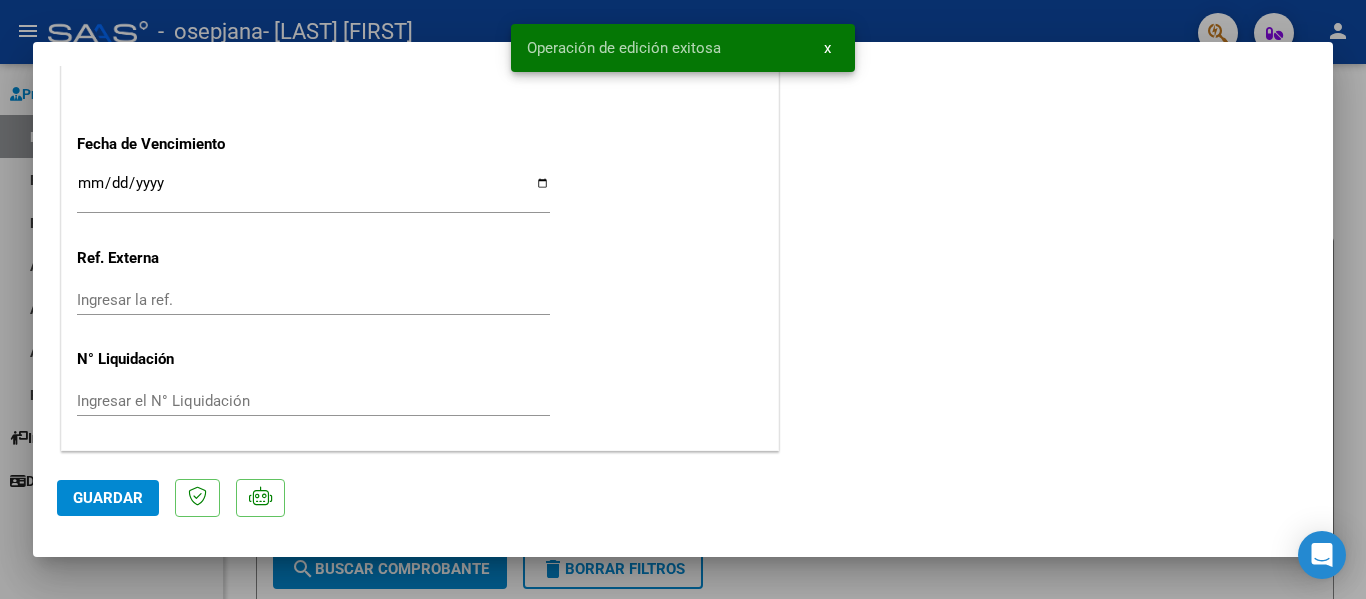 click at bounding box center [683, 299] 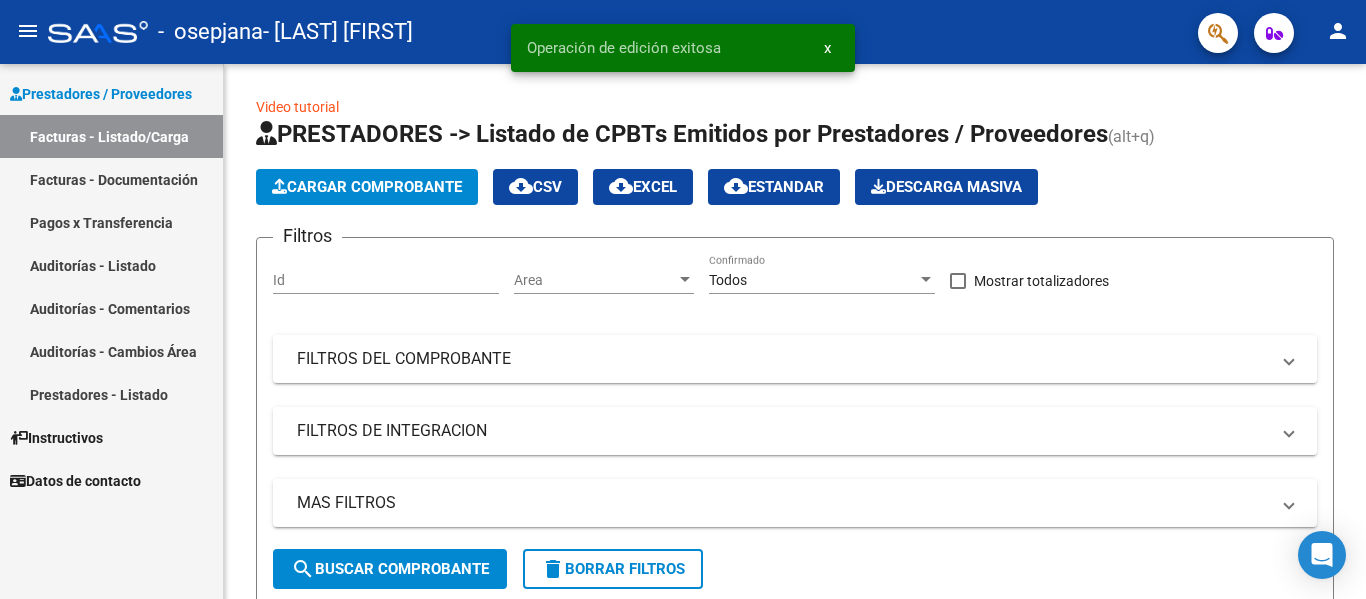 click on "Facturas - Listado/Carga" at bounding box center [111, 136] 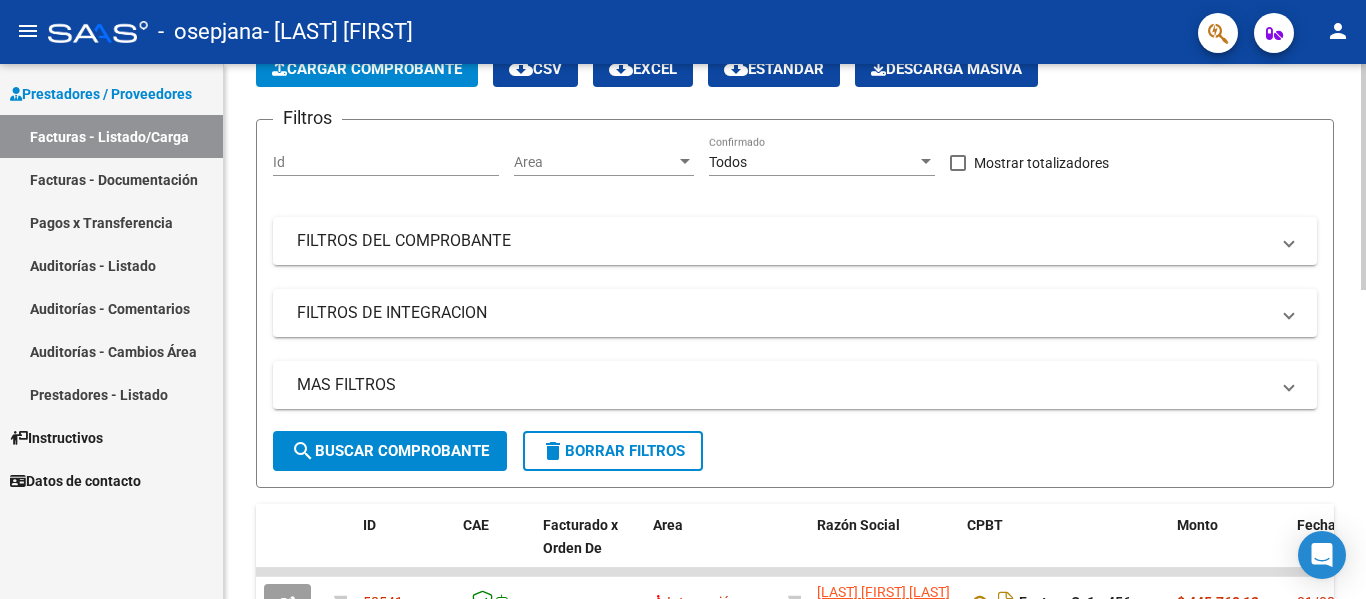 scroll, scrollTop: 0, scrollLeft: 0, axis: both 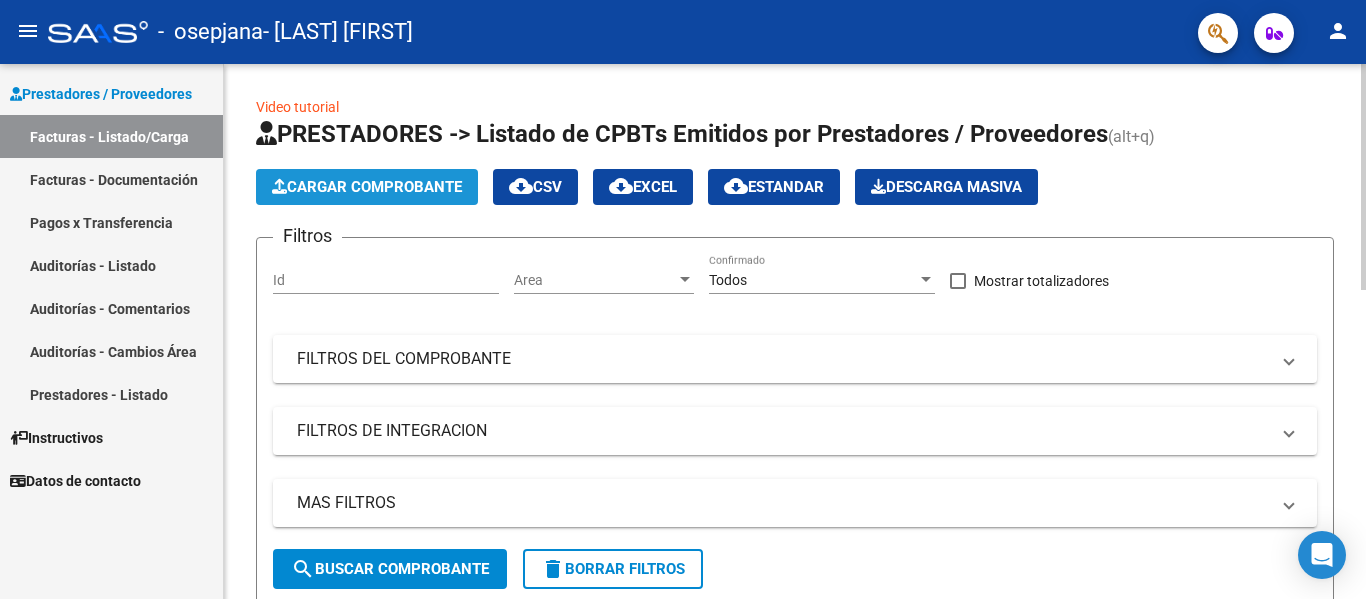 click on "Cargar Comprobante" 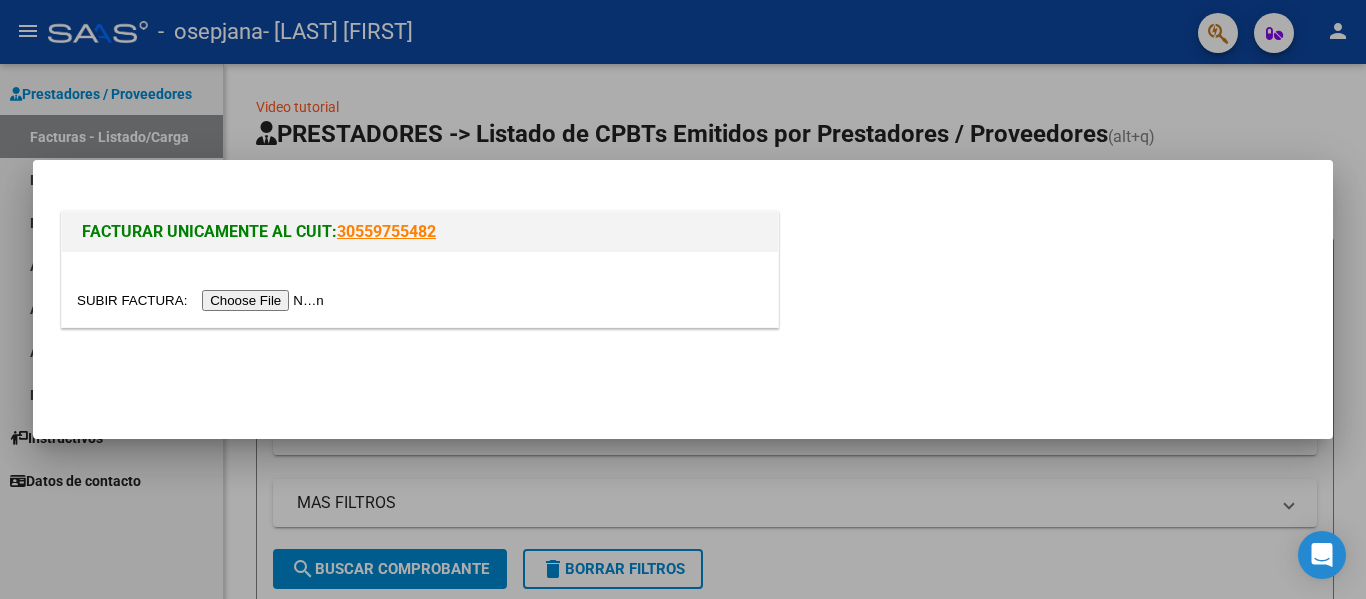 click at bounding box center [203, 300] 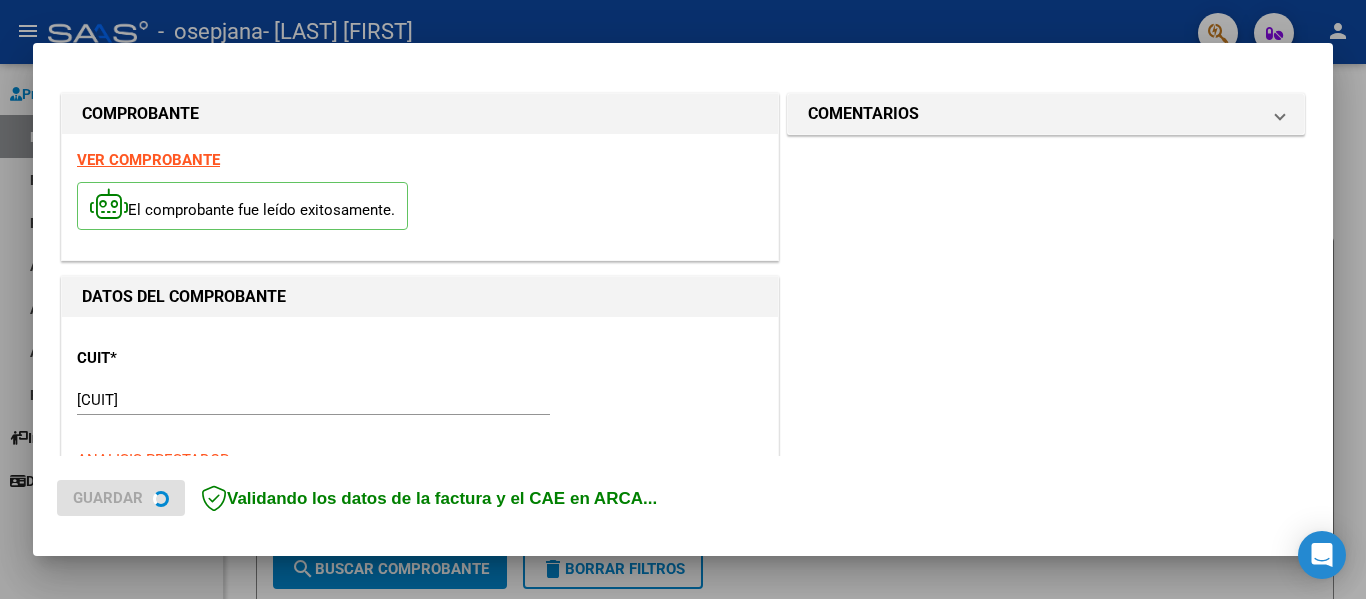 scroll, scrollTop: 500, scrollLeft: 0, axis: vertical 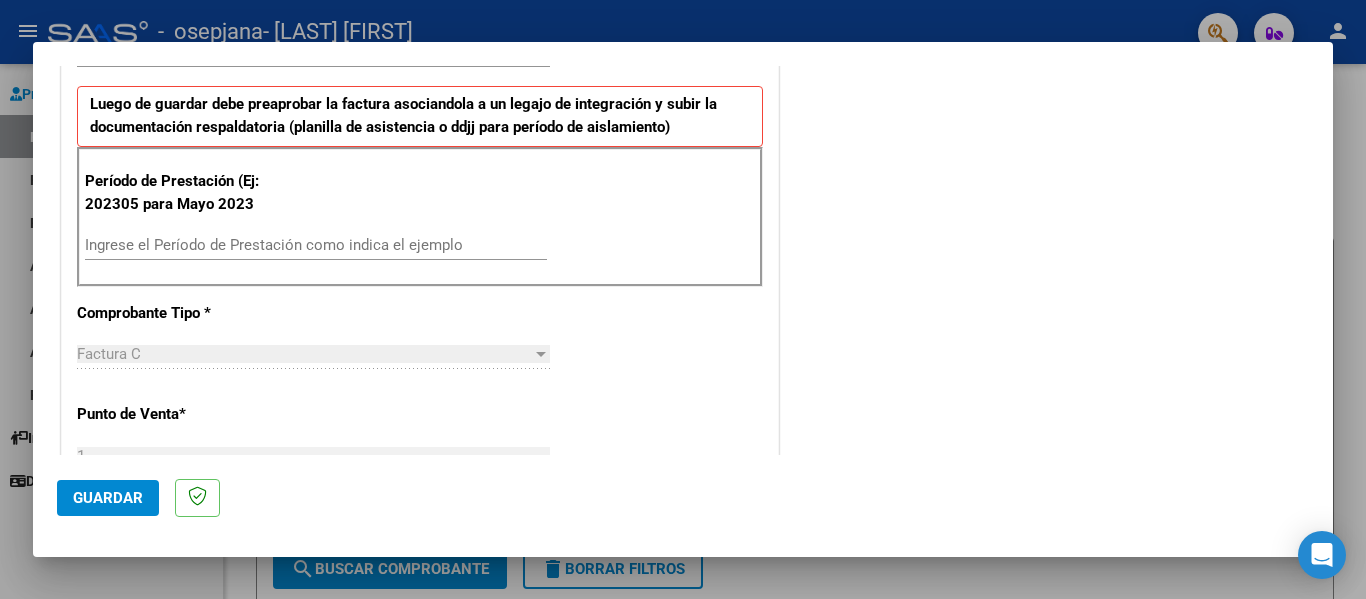 click on "Ingrese el Período de Prestación como indica el ejemplo" at bounding box center (316, 245) 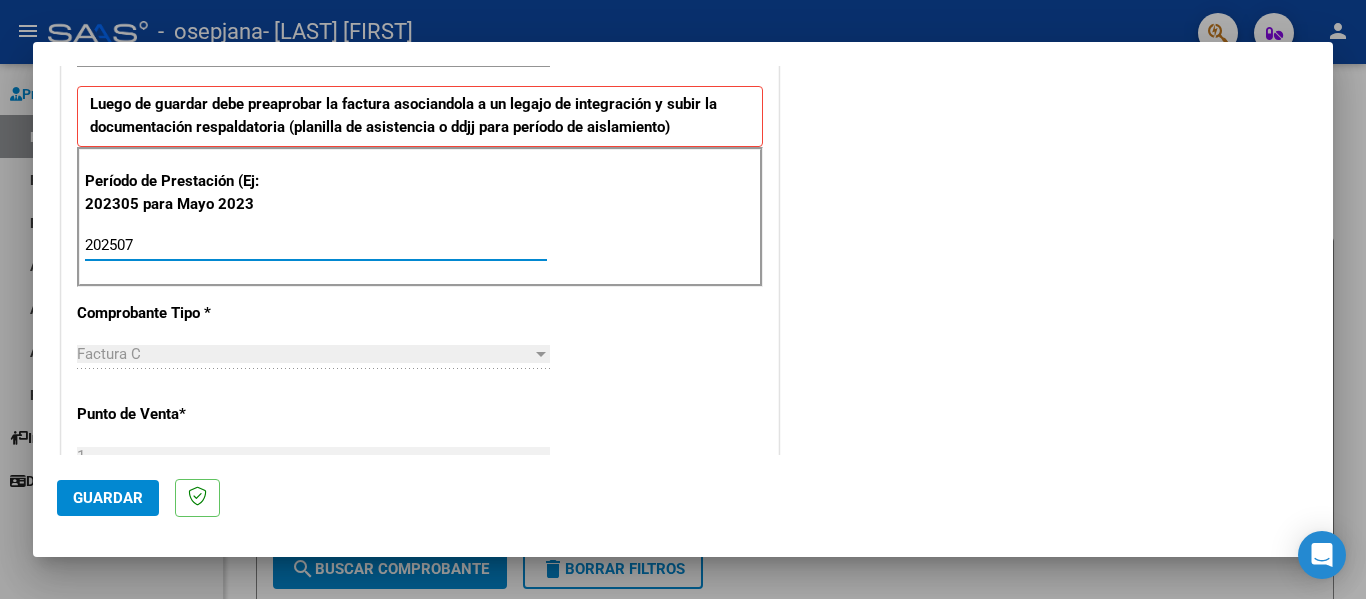 type on "202507" 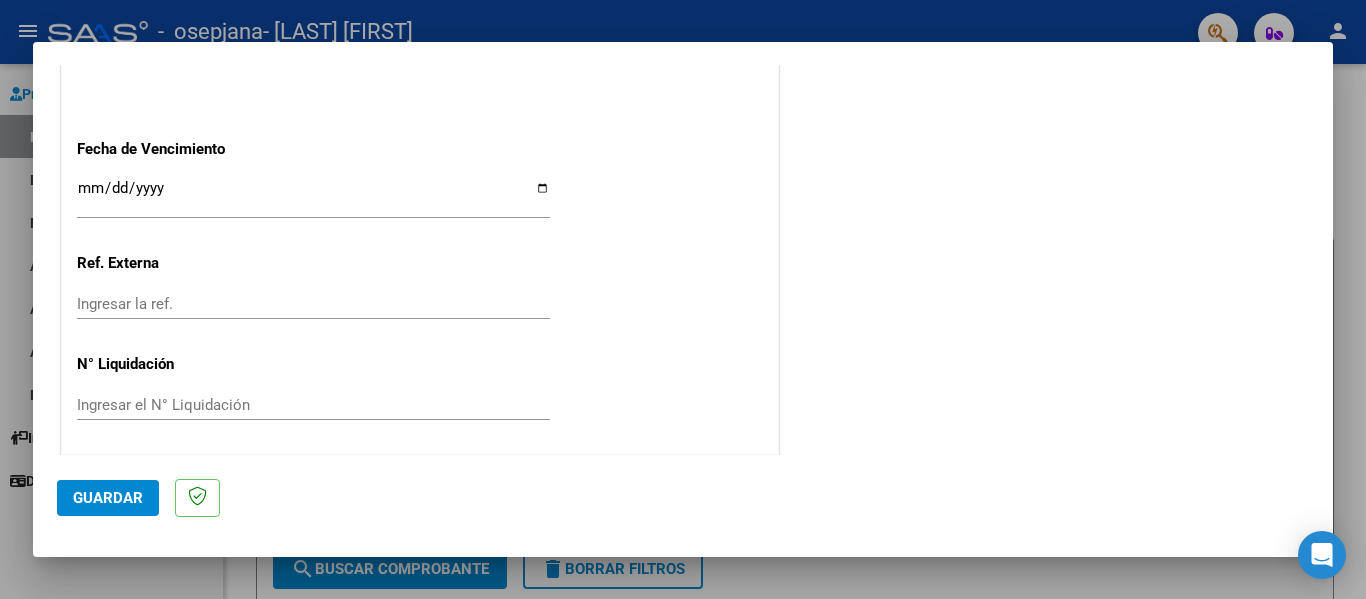 scroll, scrollTop: 1333, scrollLeft: 0, axis: vertical 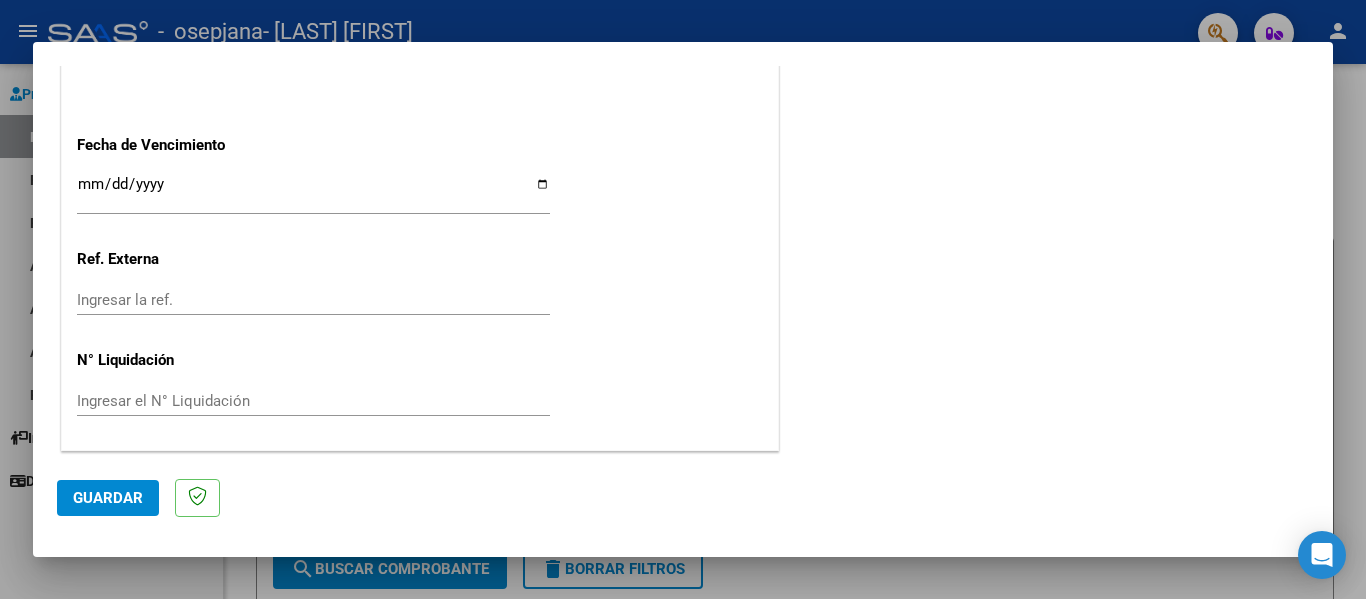 click on "Guardar" 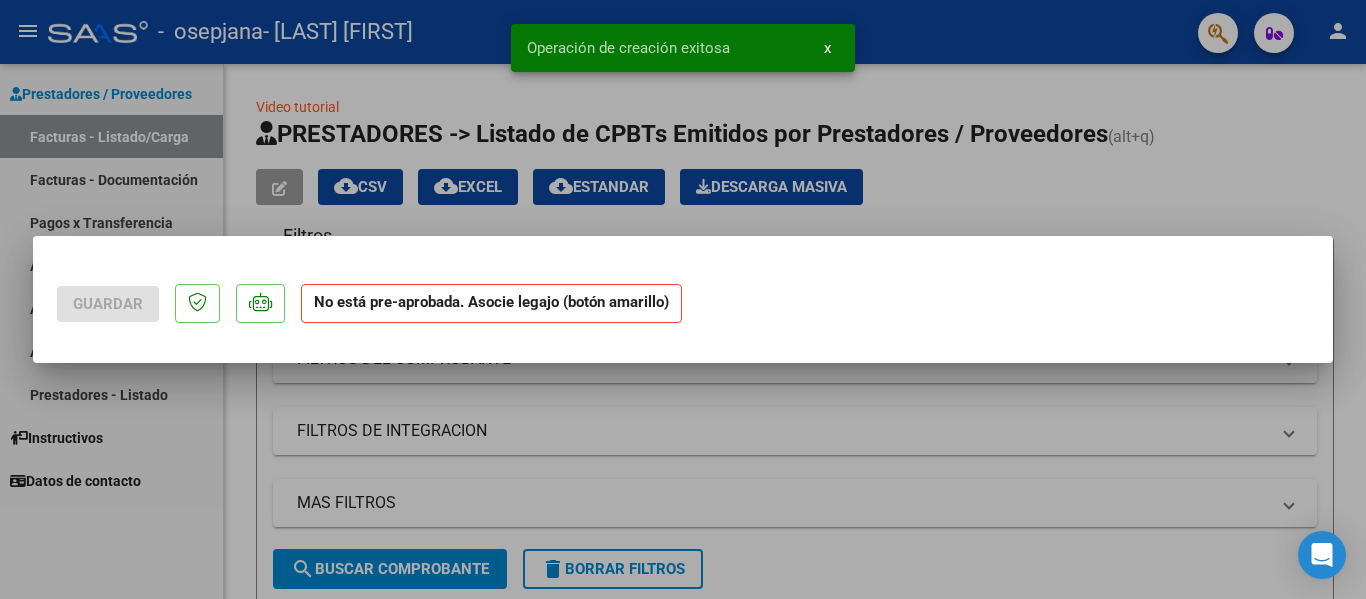 scroll, scrollTop: 0, scrollLeft: 0, axis: both 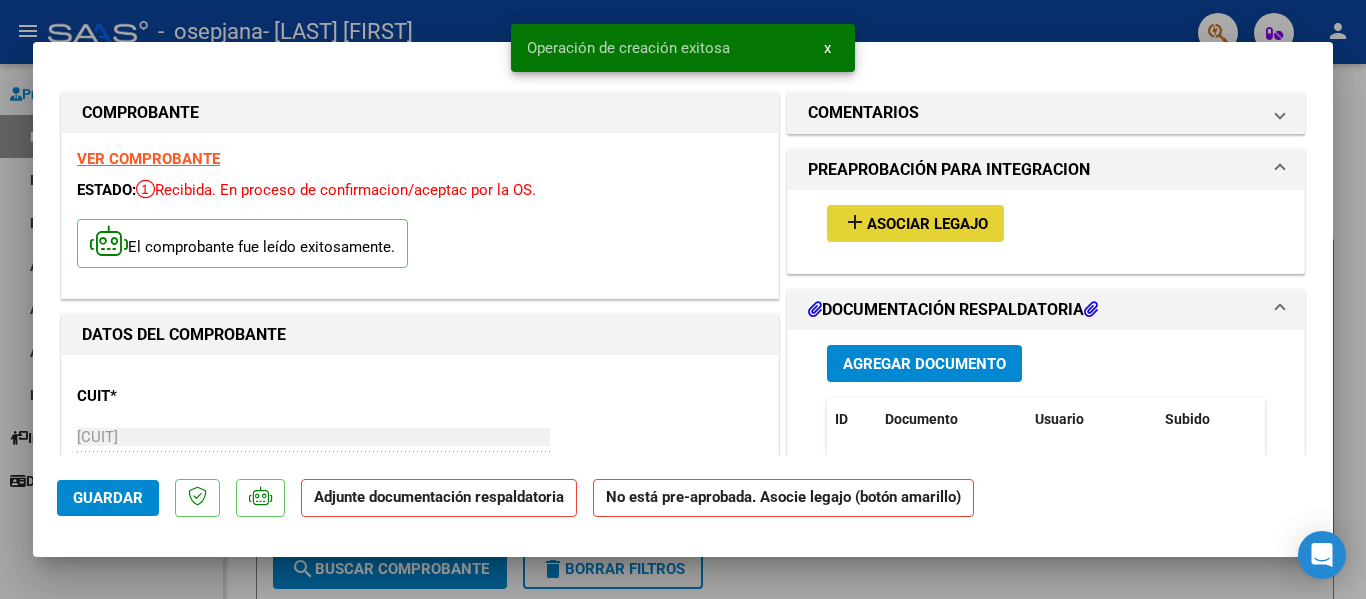 click on "Asociar Legajo" at bounding box center [927, 224] 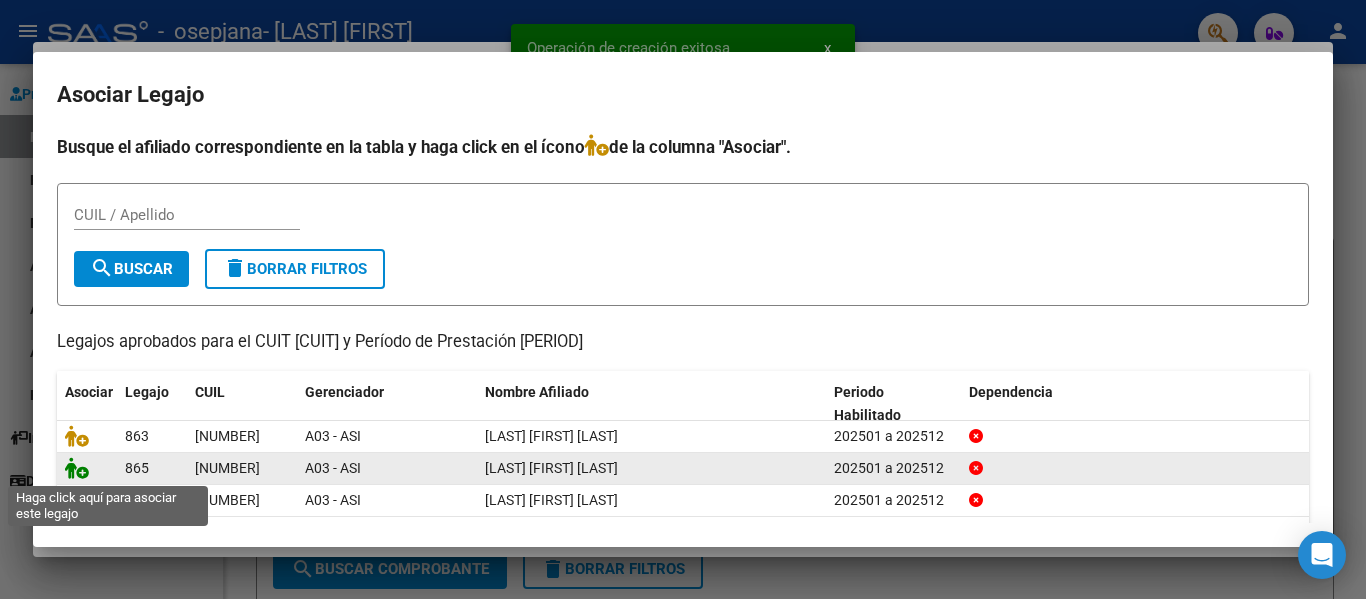 click 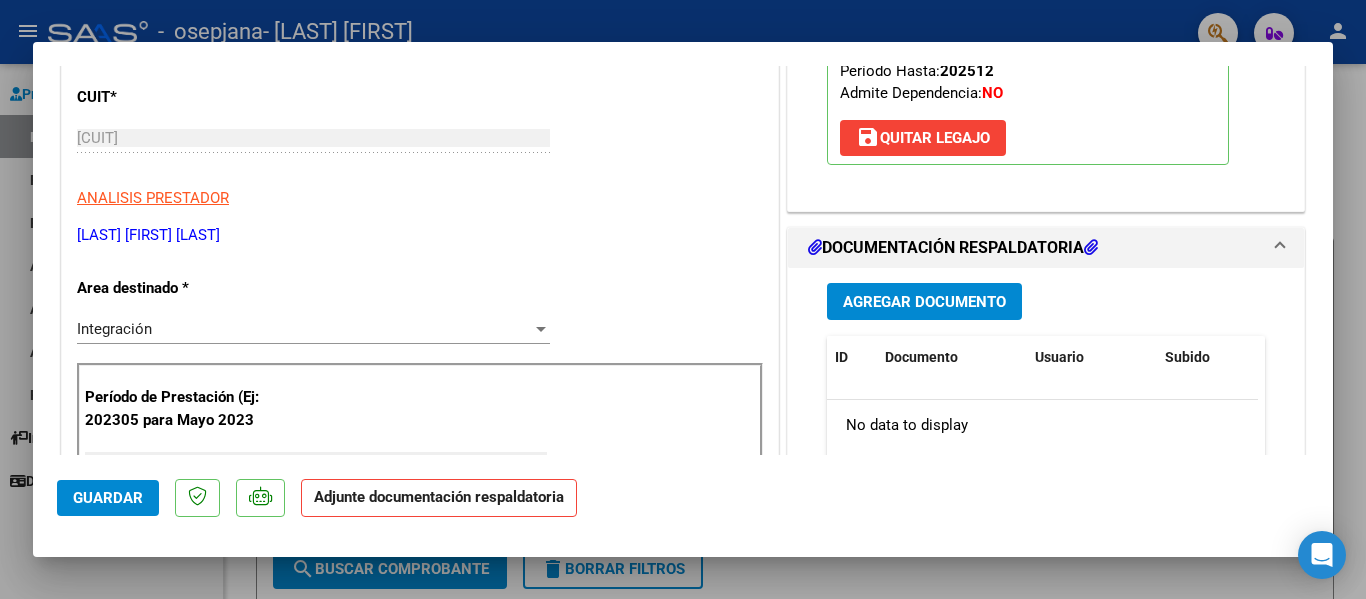 scroll, scrollTop: 300, scrollLeft: 0, axis: vertical 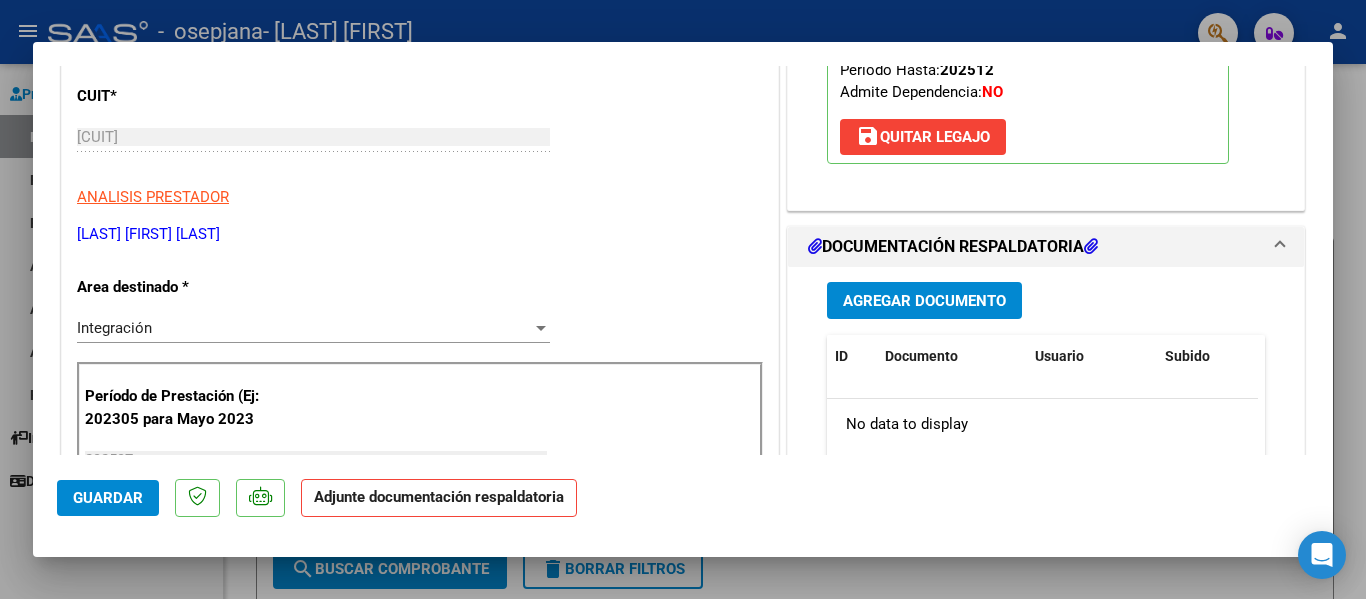 click on "Agregar Documento" at bounding box center (924, 300) 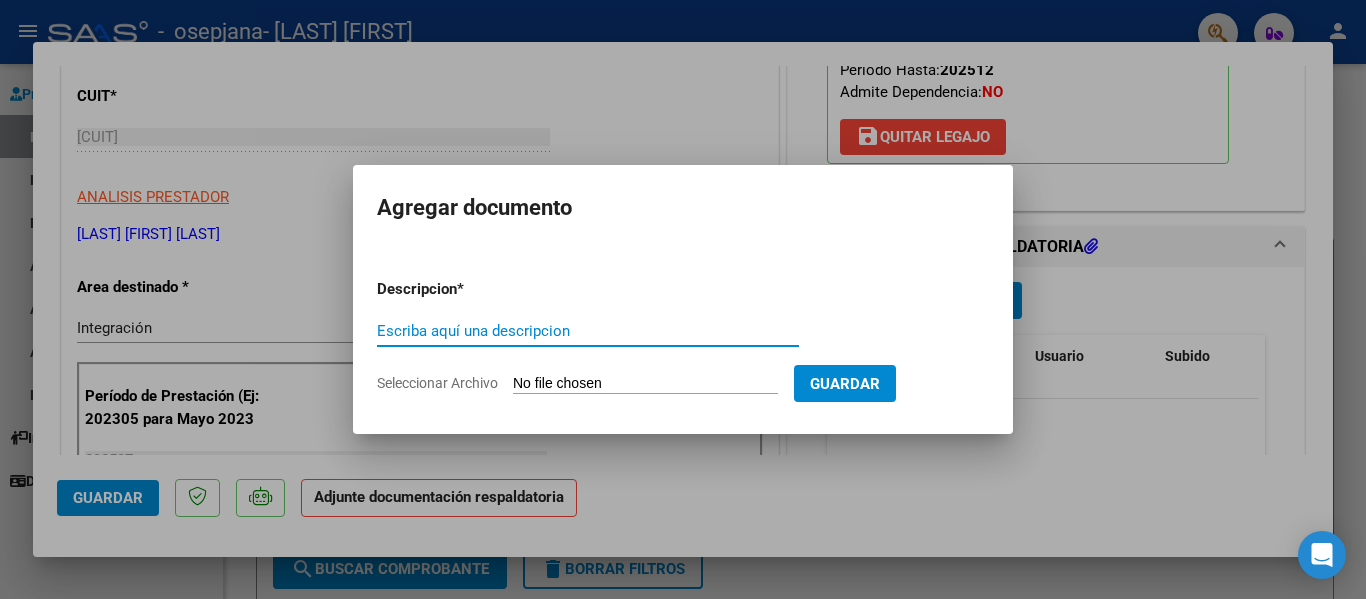 click on "Escriba aquí una descripcion" at bounding box center (588, 331) 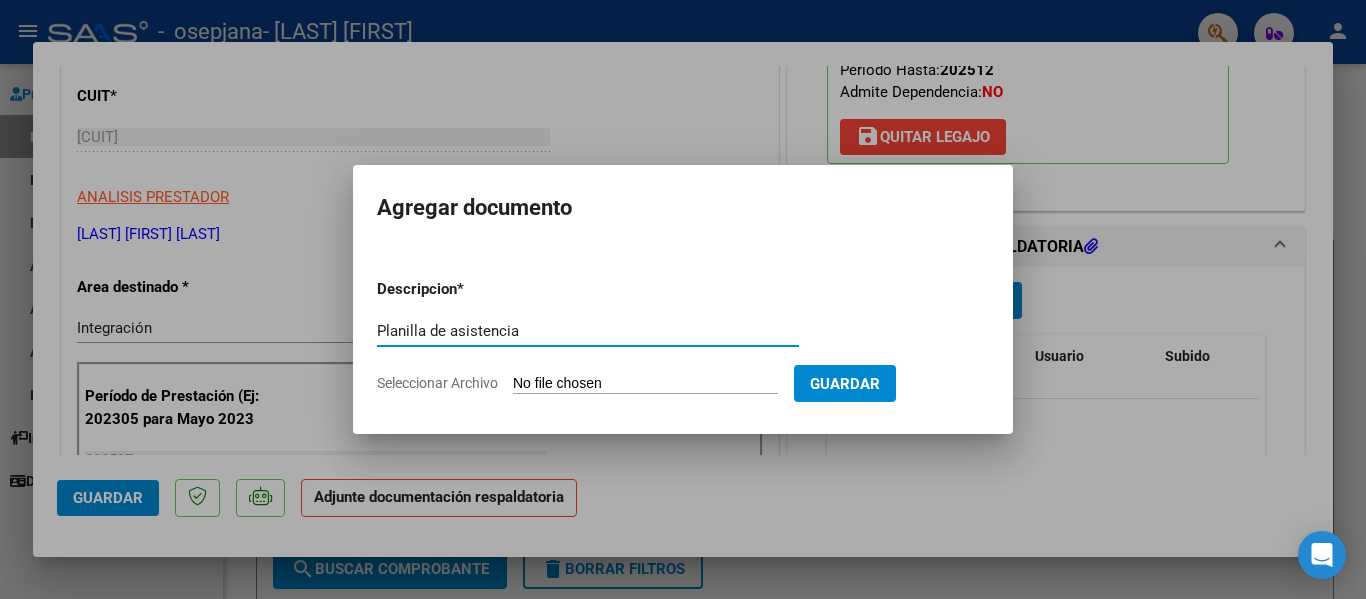 type on "Planilla de asistencia" 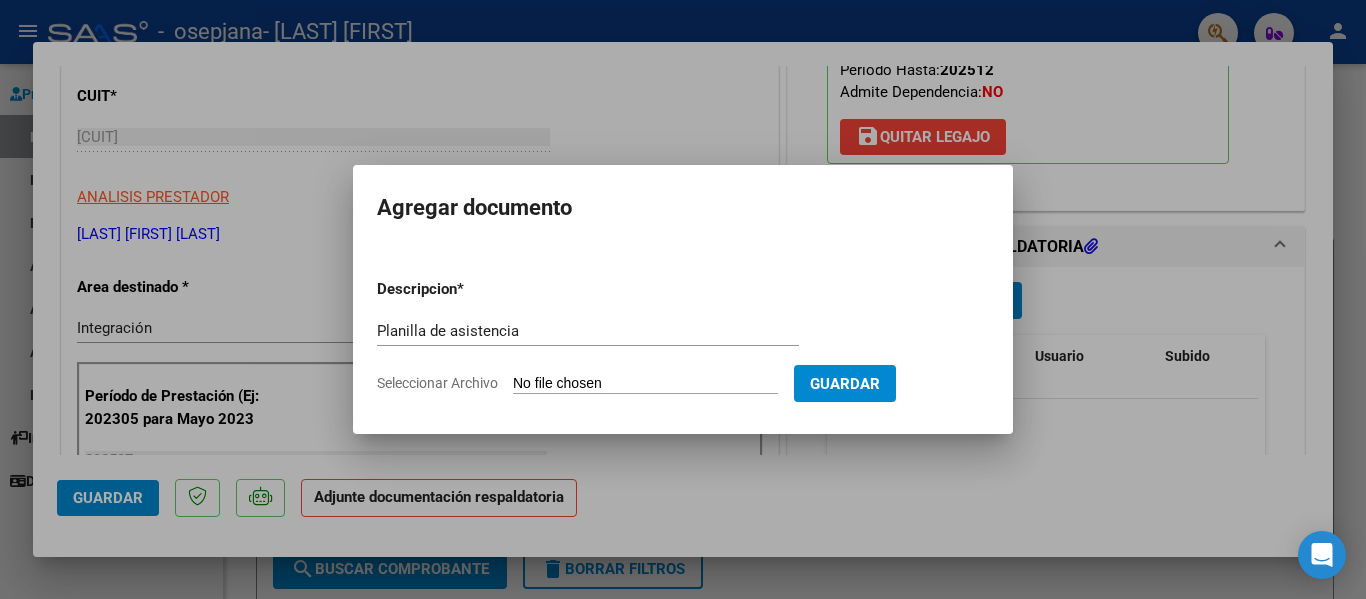 type on "C:\fakepath\Planilla de asistencia [FIRST] [MONTH] [YEAR] Firmada y Sellada.pdf" 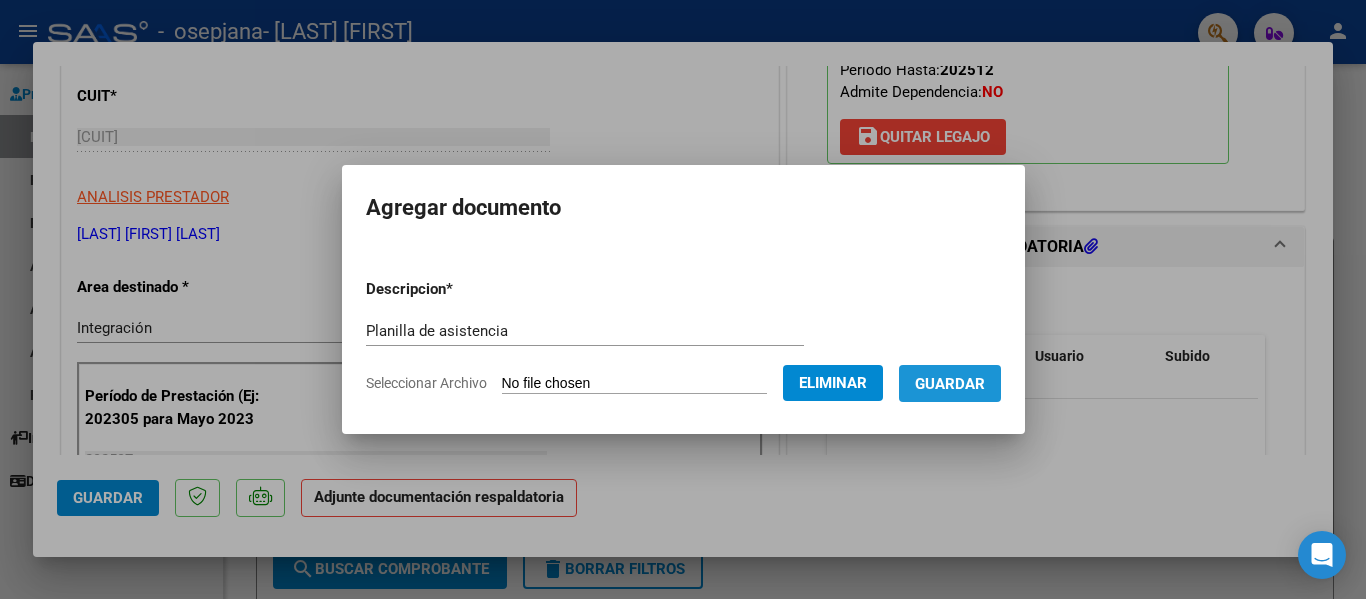 click on "Guardar" at bounding box center [950, 383] 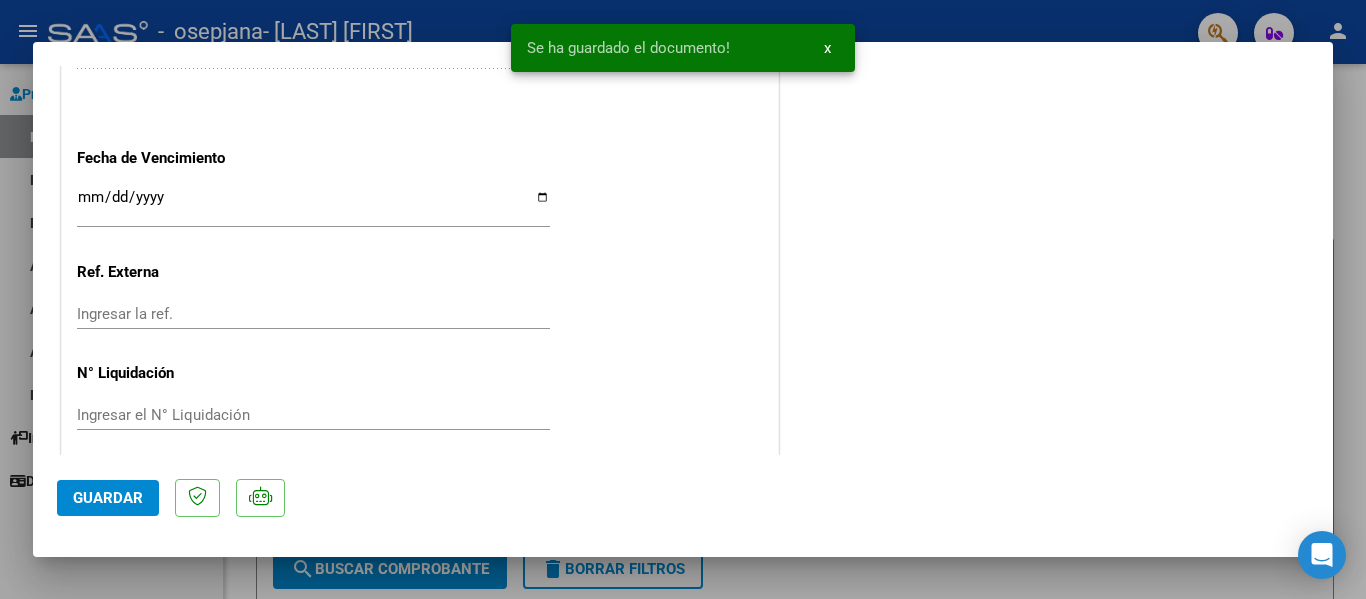 scroll, scrollTop: 1401, scrollLeft: 0, axis: vertical 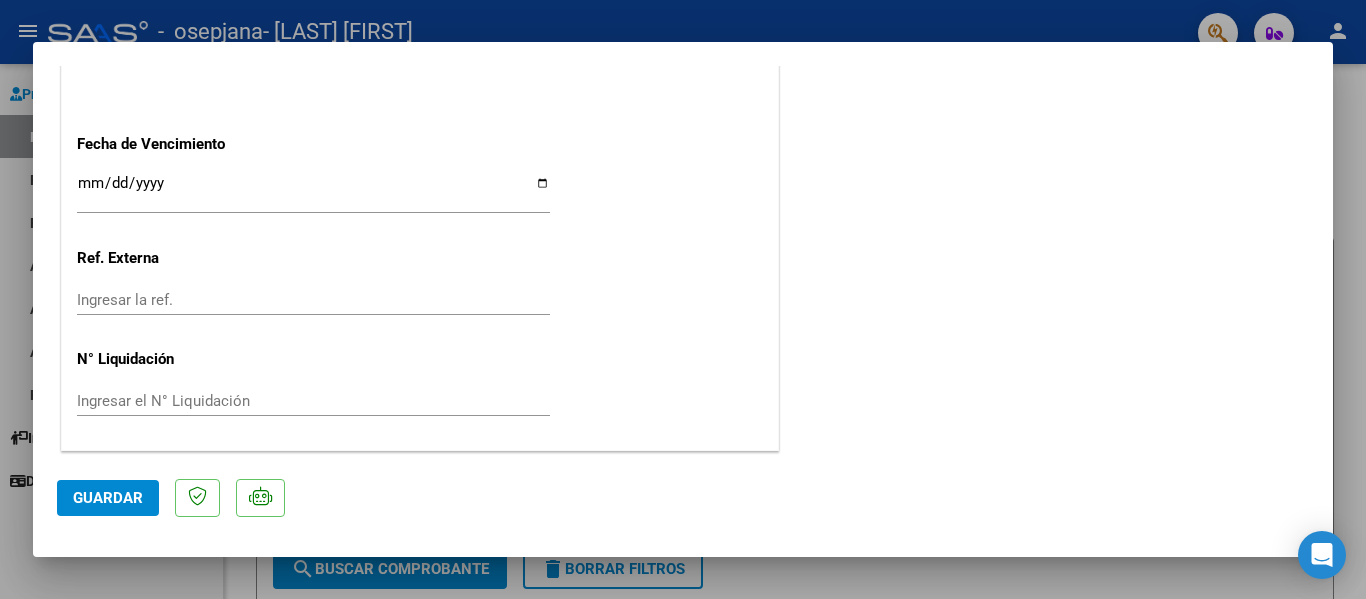 click on "Guardar" 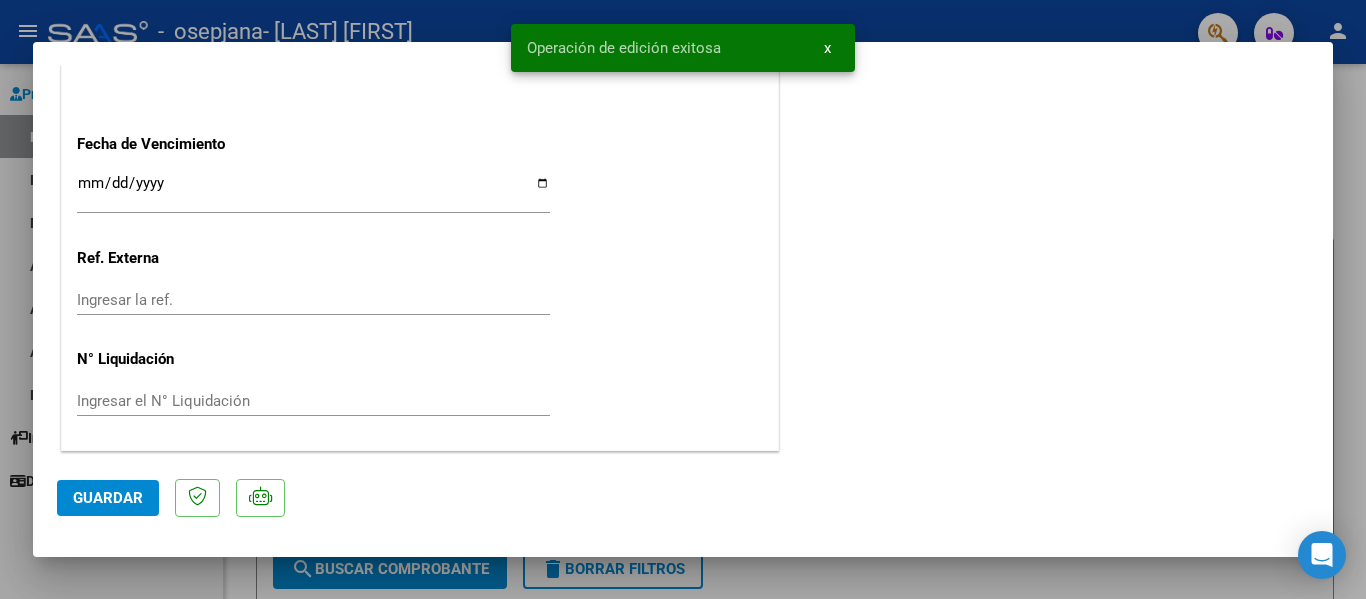 click at bounding box center (683, 299) 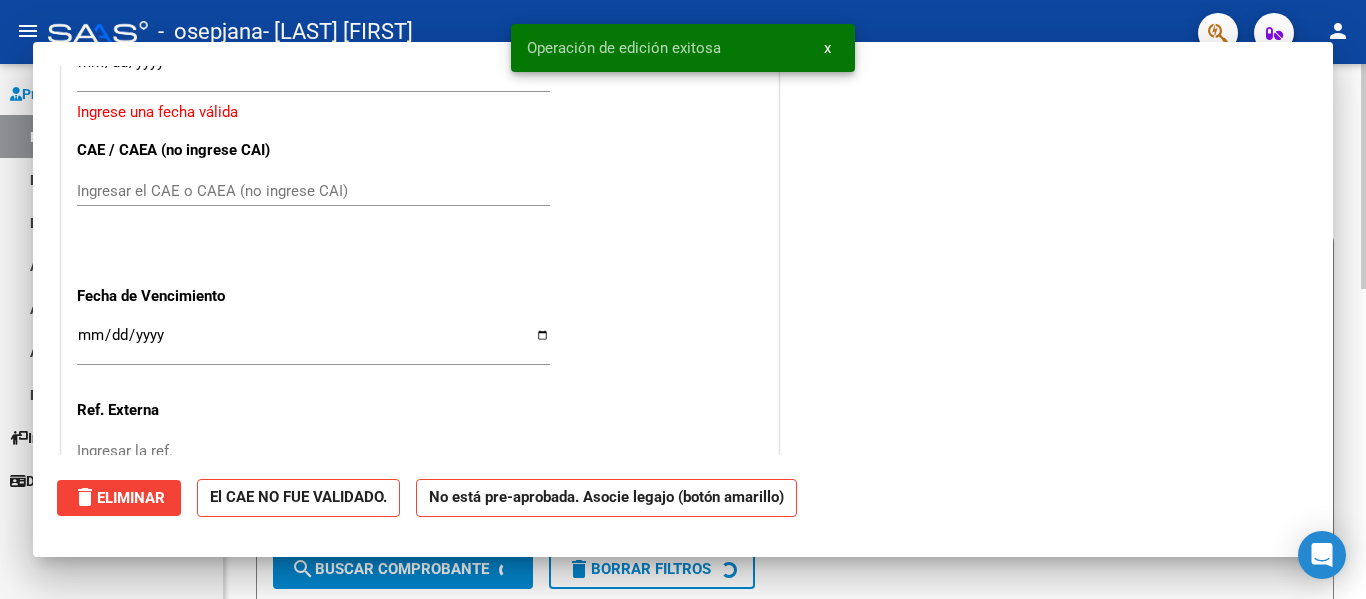scroll, scrollTop: 0, scrollLeft: 0, axis: both 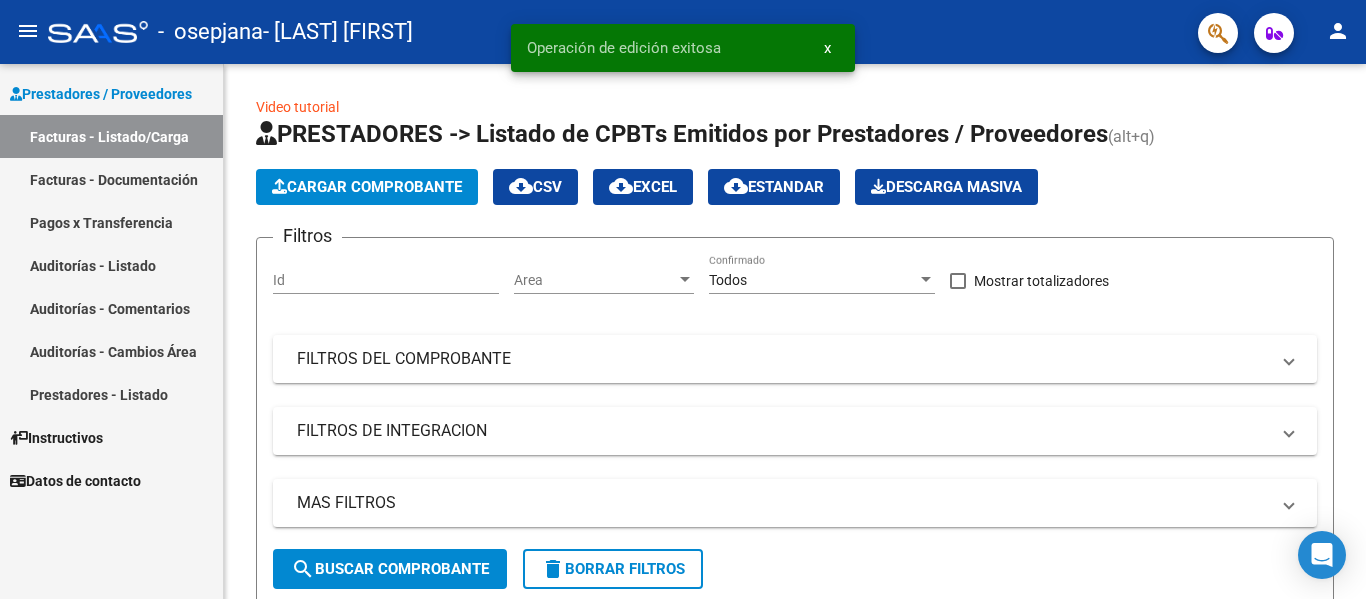 click on "Facturas - Listado/Carga" at bounding box center (111, 136) 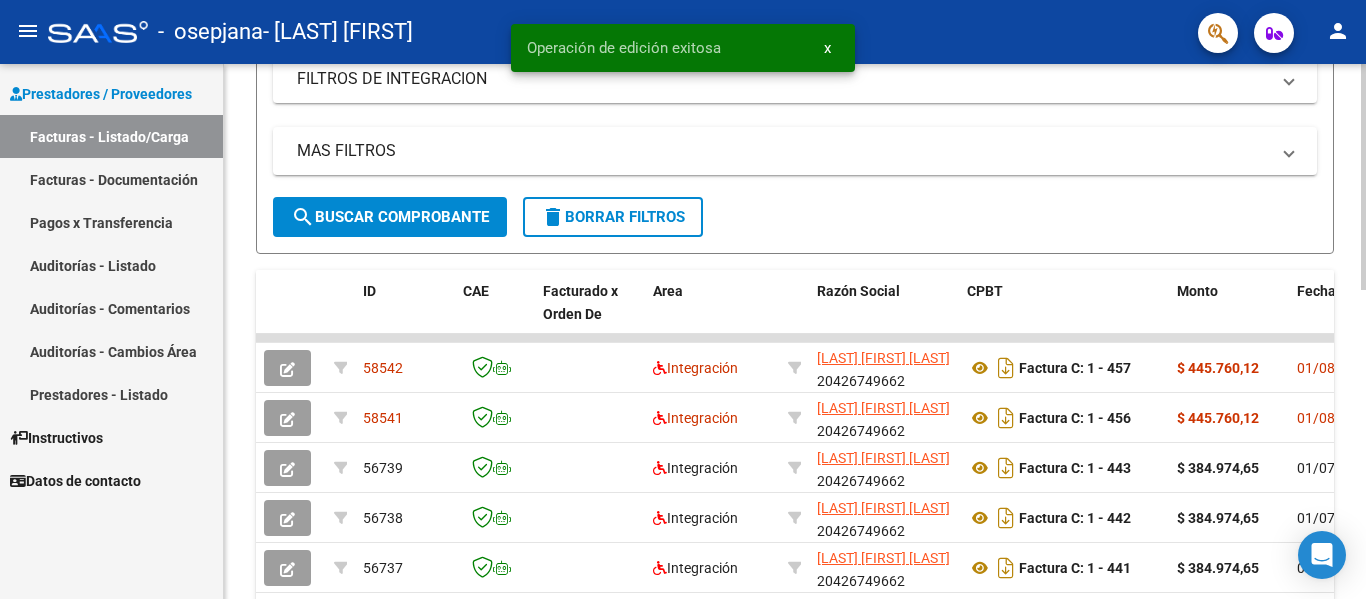 scroll, scrollTop: 400, scrollLeft: 0, axis: vertical 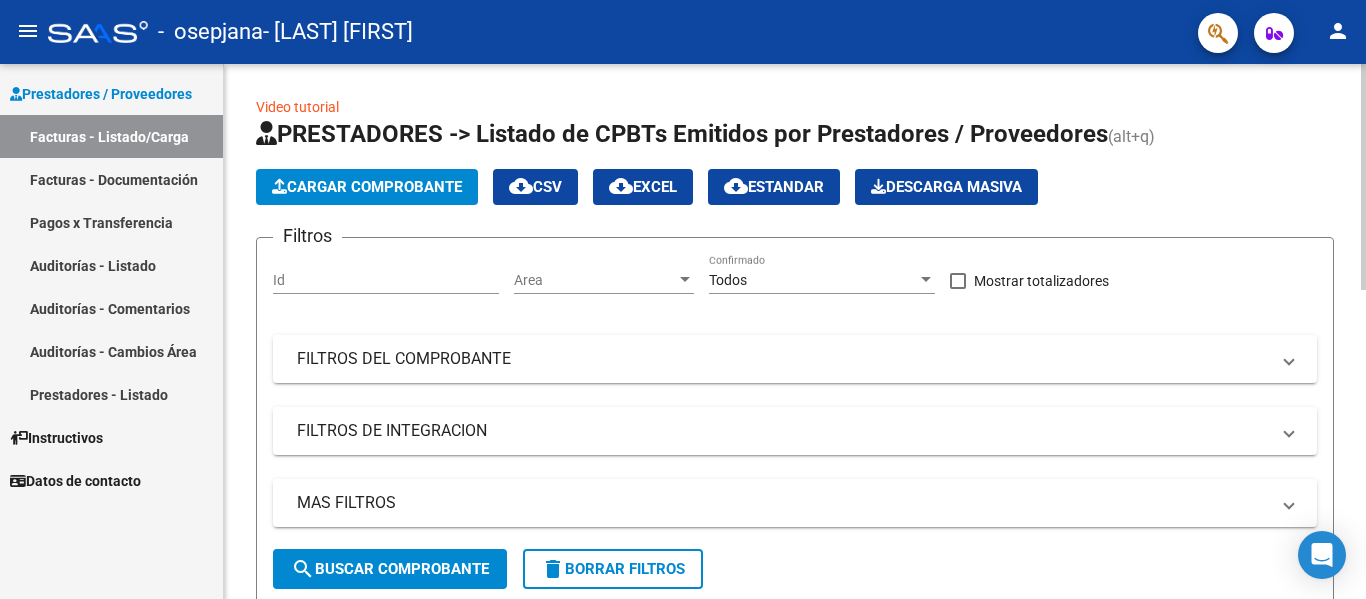 click on "Cargar Comprobante" 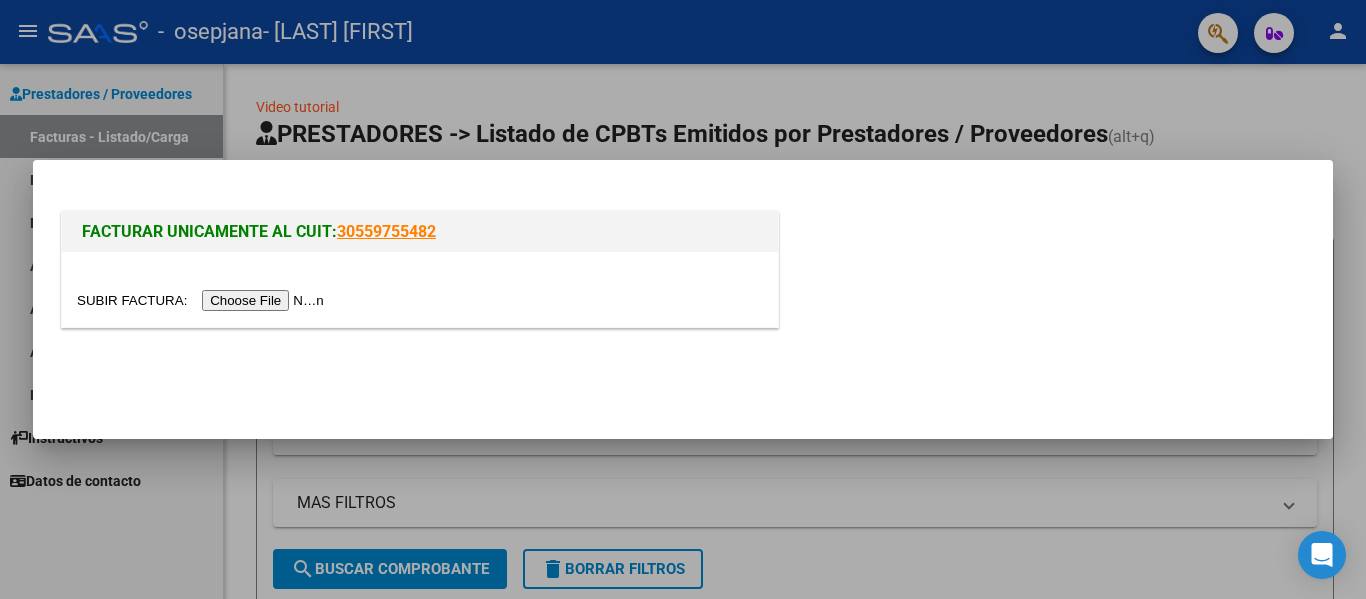 click at bounding box center (203, 300) 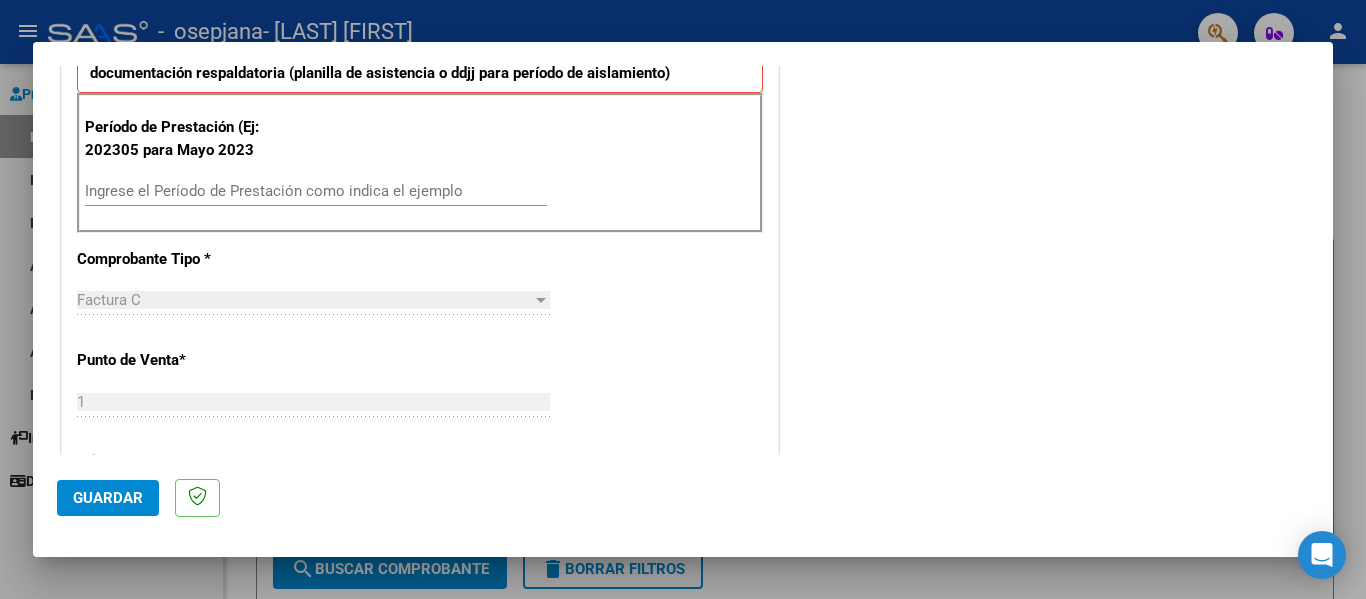 scroll, scrollTop: 433, scrollLeft: 0, axis: vertical 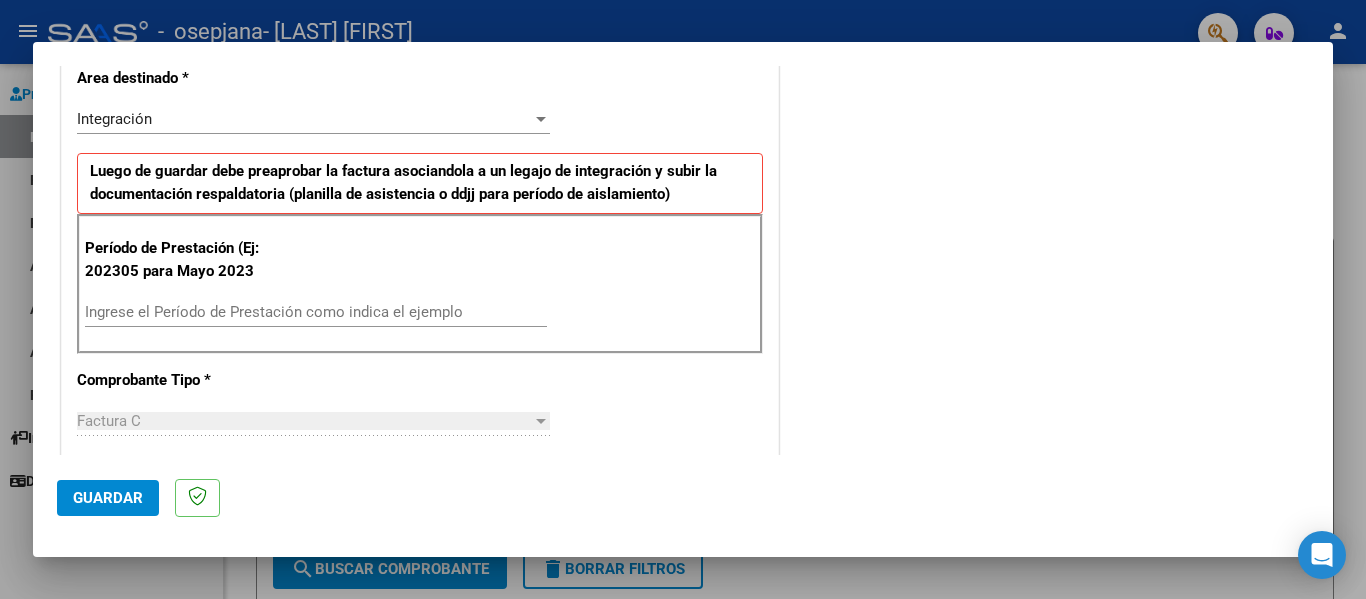 click on "Ingrese el Período de Prestación como indica el ejemplo" at bounding box center [316, 312] 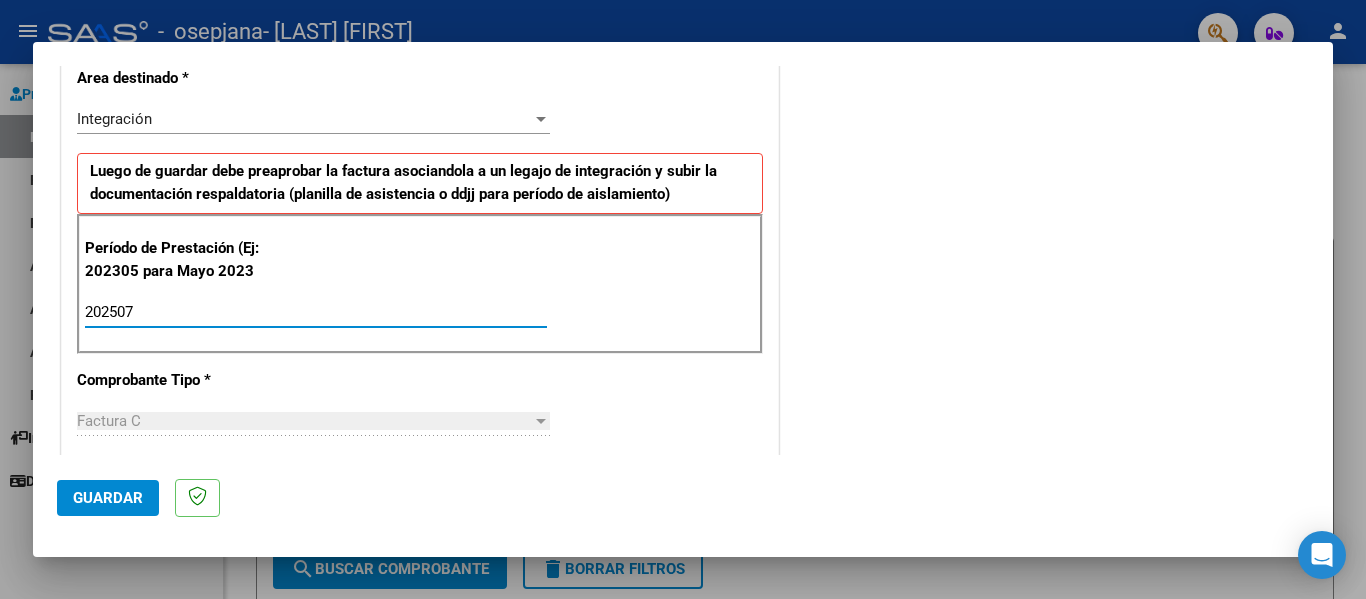 type on "202507" 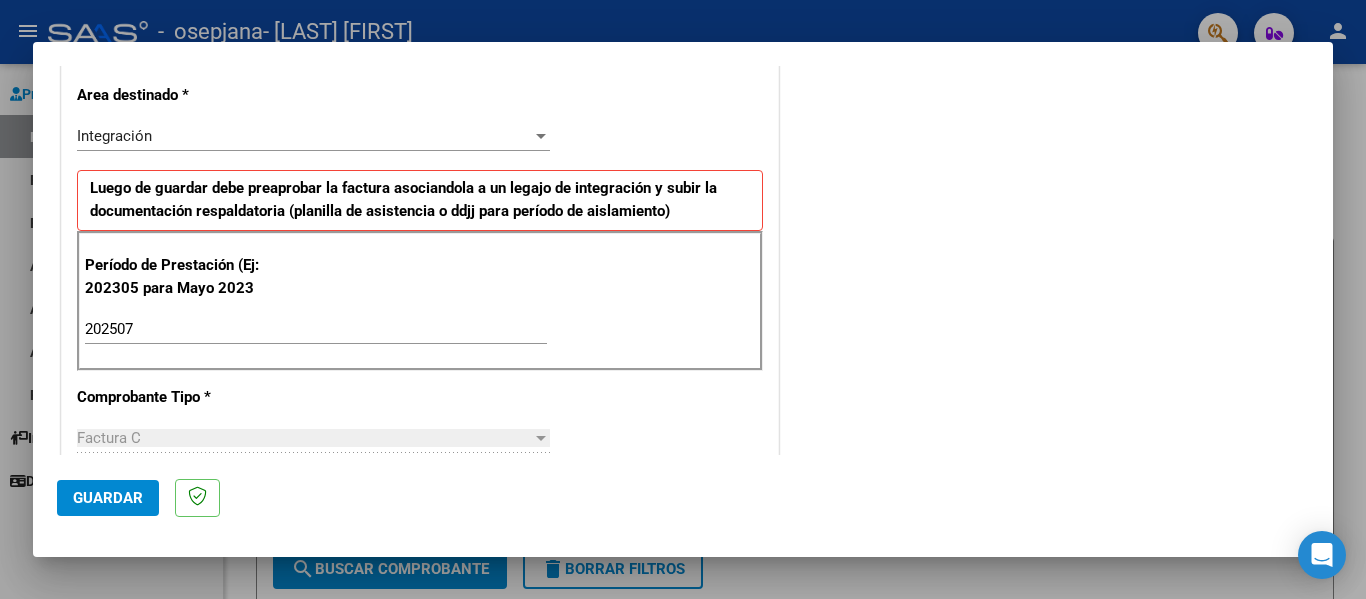 scroll, scrollTop: 433, scrollLeft: 0, axis: vertical 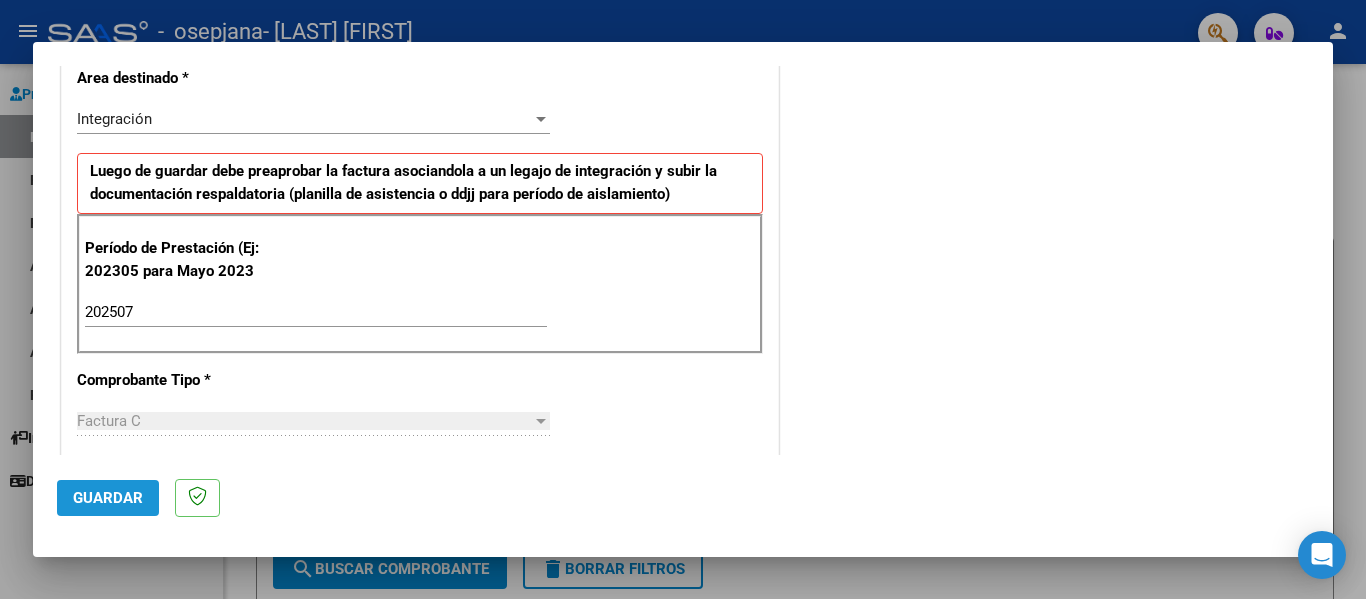 click on "Guardar" 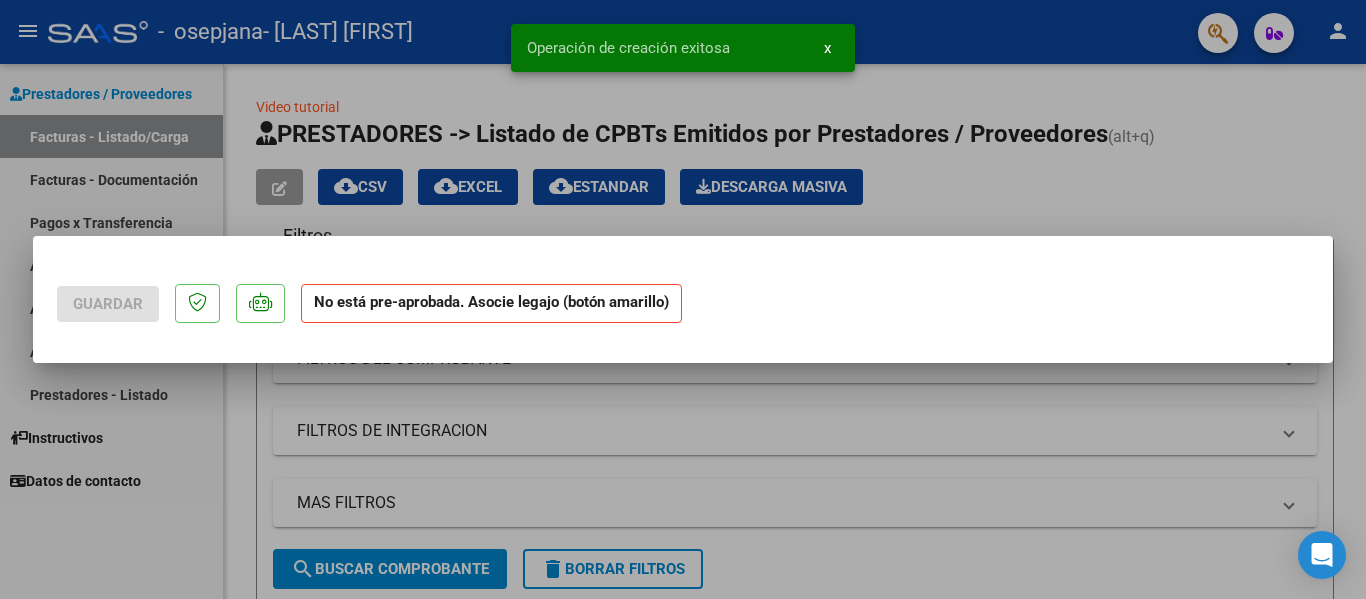 scroll, scrollTop: 0, scrollLeft: 0, axis: both 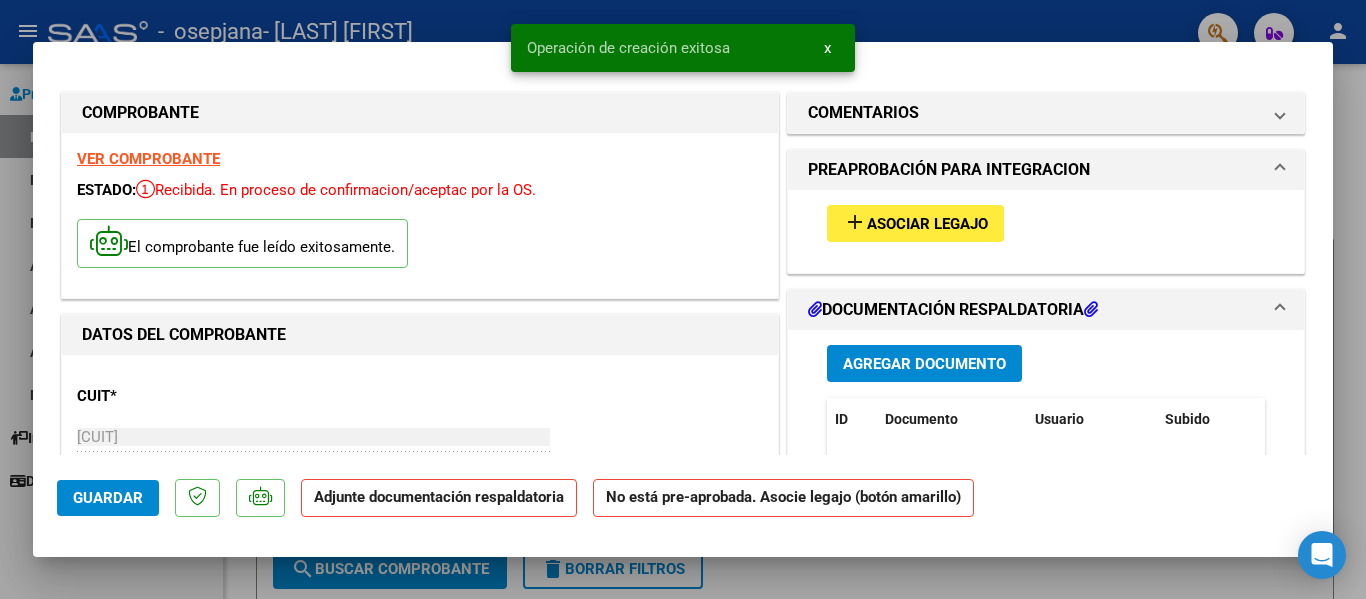 click on "Asociar Legajo" at bounding box center (927, 224) 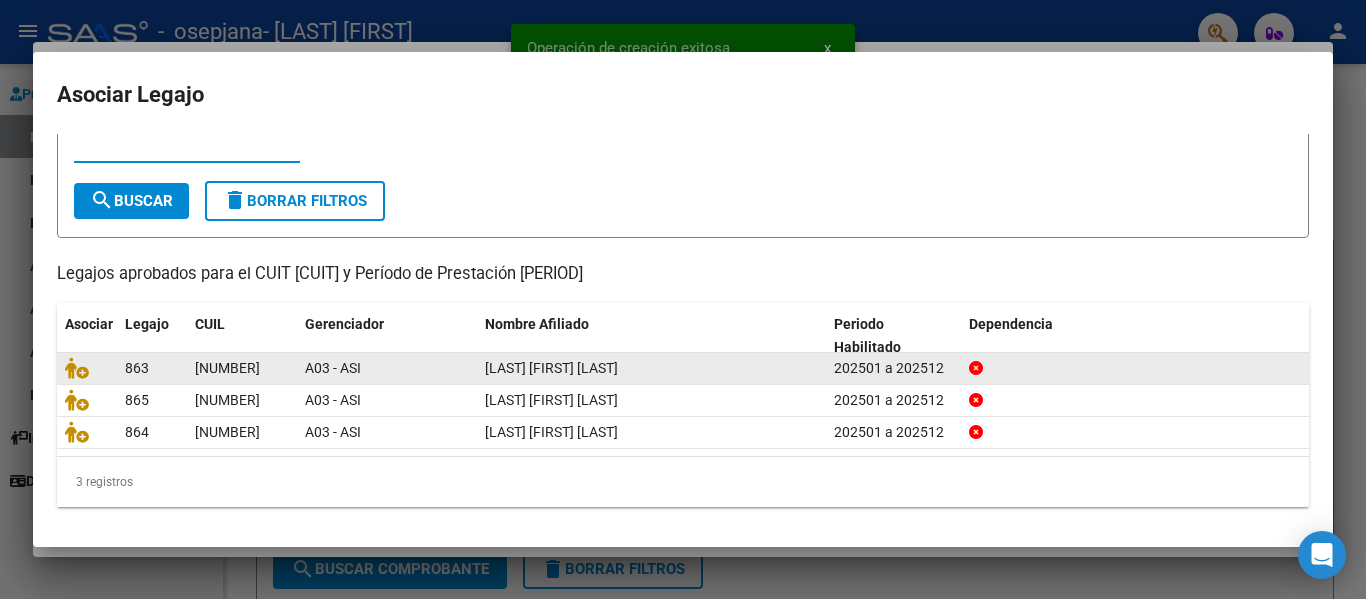scroll, scrollTop: 71, scrollLeft: 0, axis: vertical 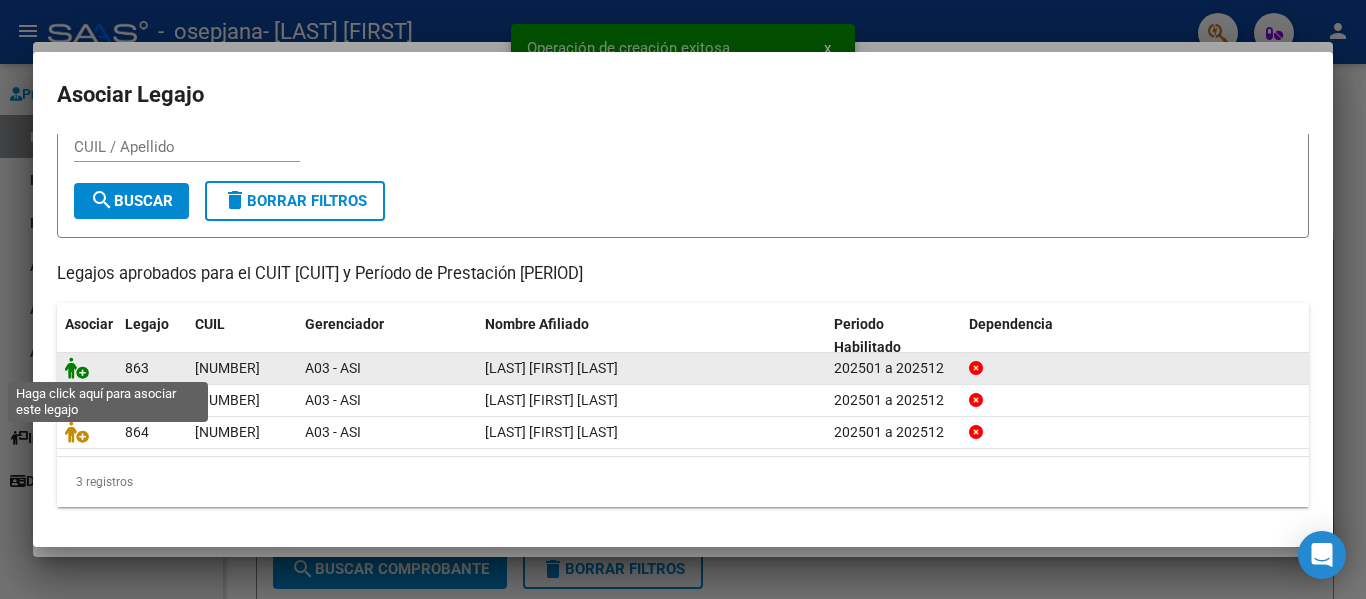 click 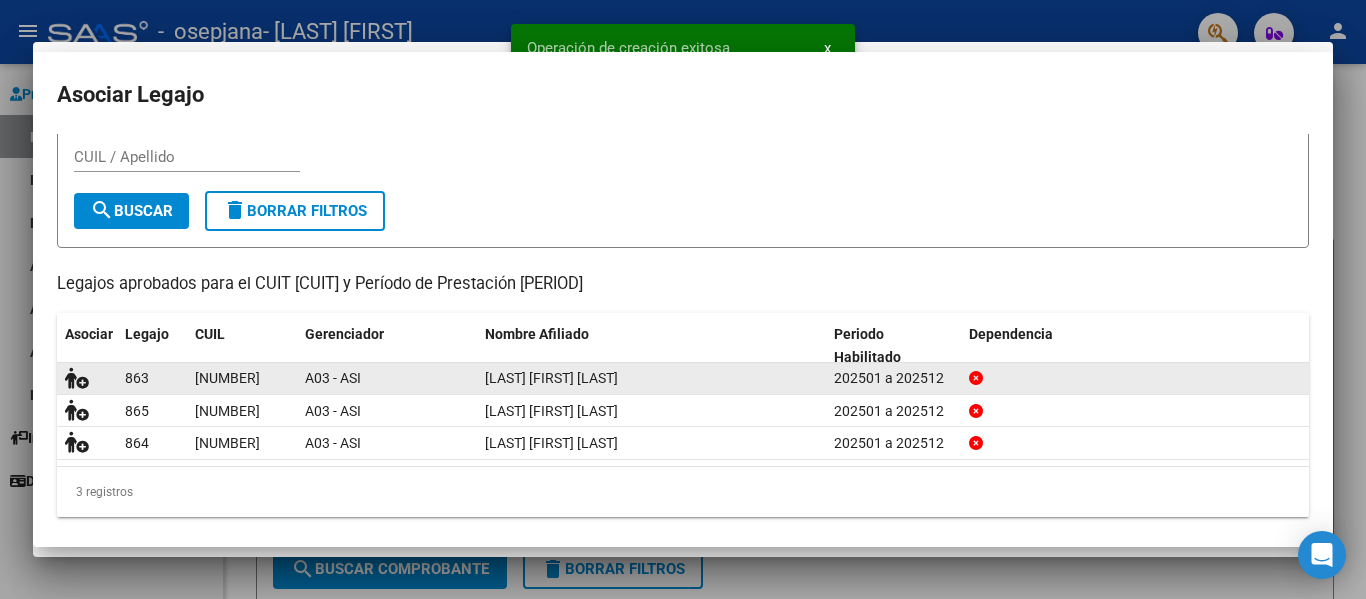 scroll, scrollTop: 84, scrollLeft: 0, axis: vertical 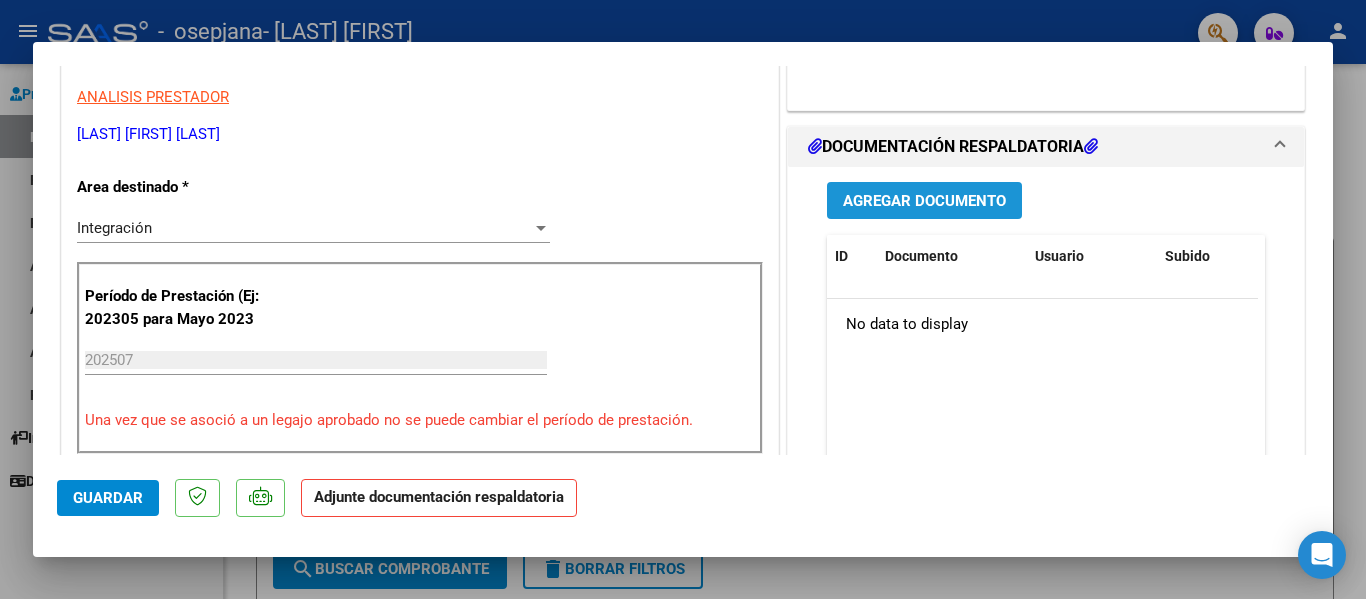 click on "Agregar Documento" at bounding box center (924, 200) 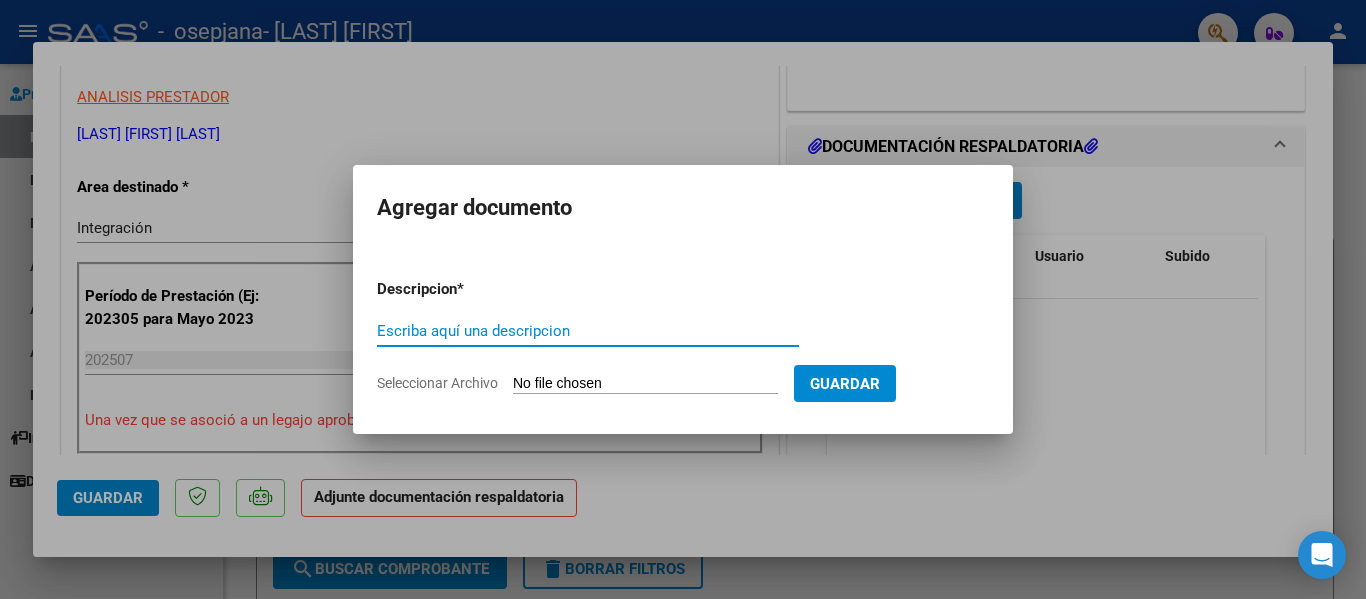 click on "Escriba aquí una descripcion" at bounding box center [588, 331] 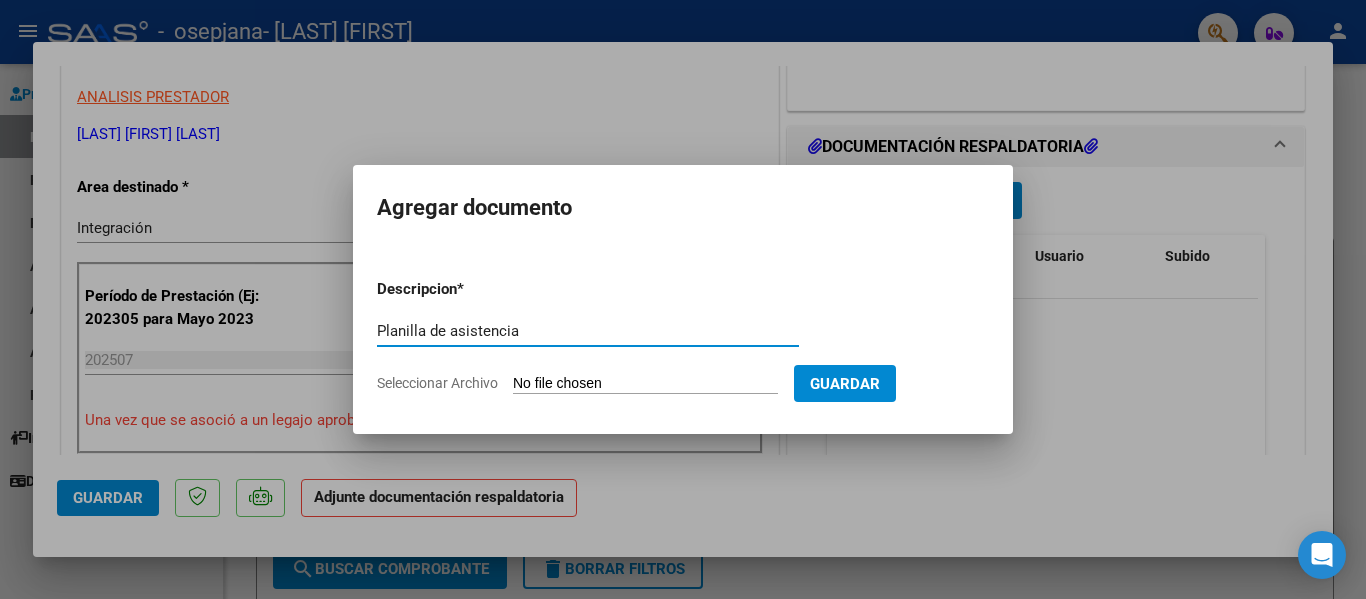 type on "Planilla de asistencia" 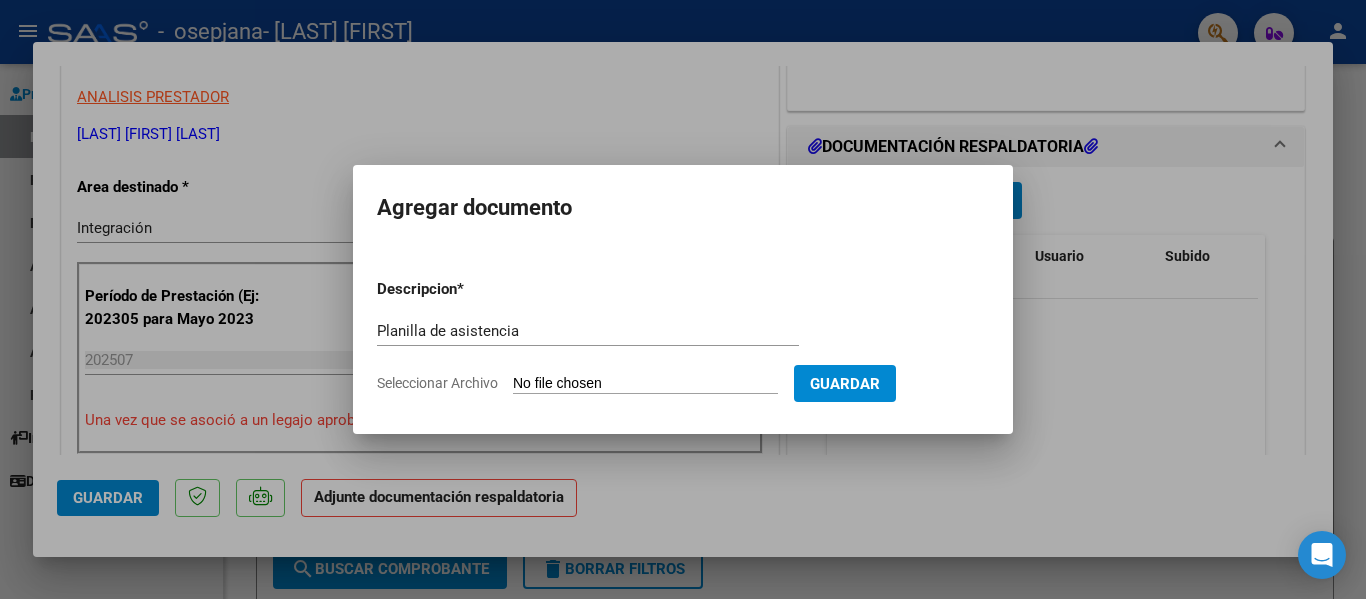 click on "Seleccionar Archivo" at bounding box center [645, 384] 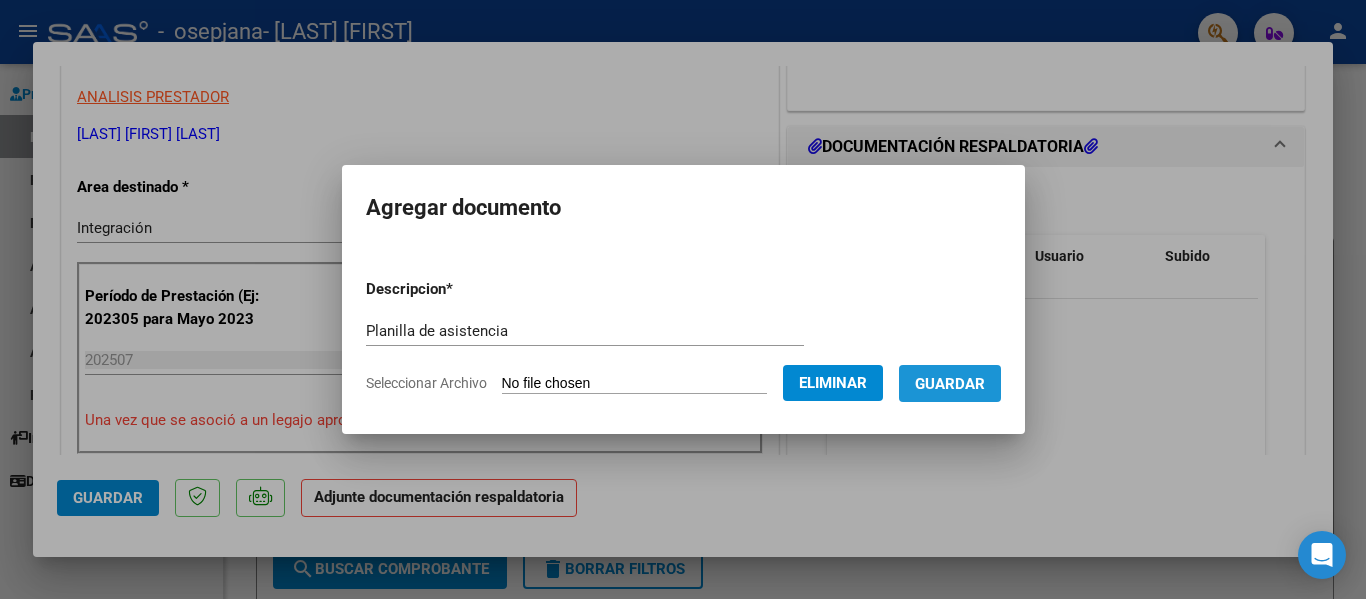 click on "Guardar" at bounding box center (950, 384) 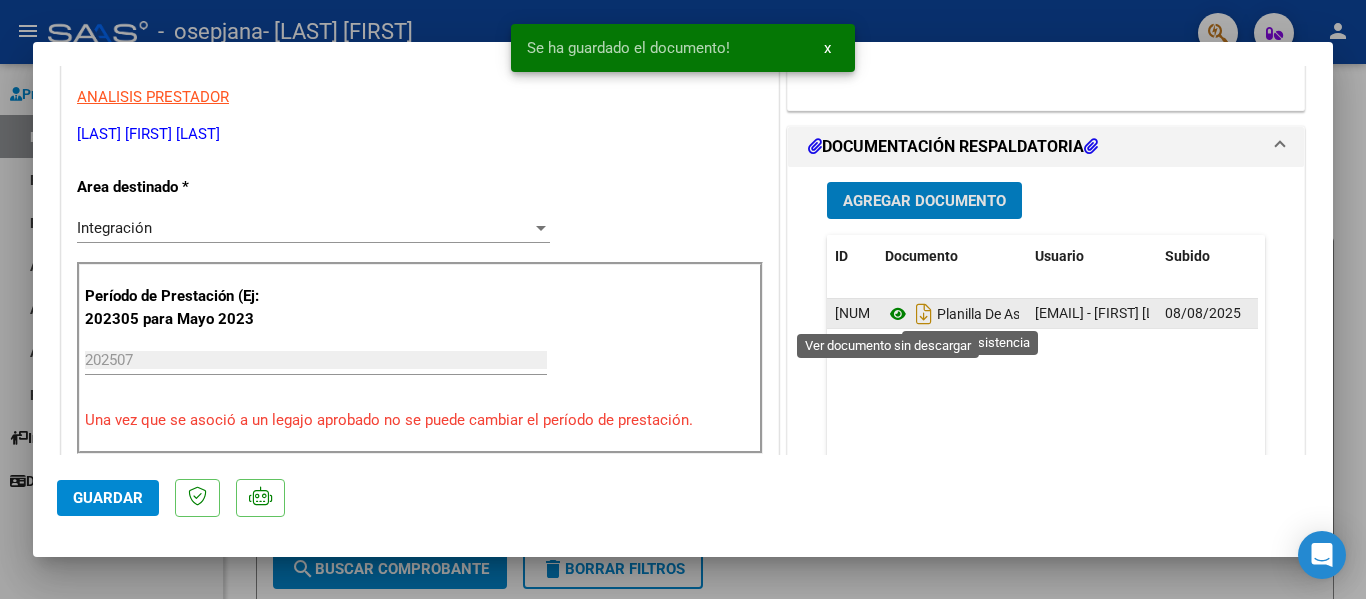 click 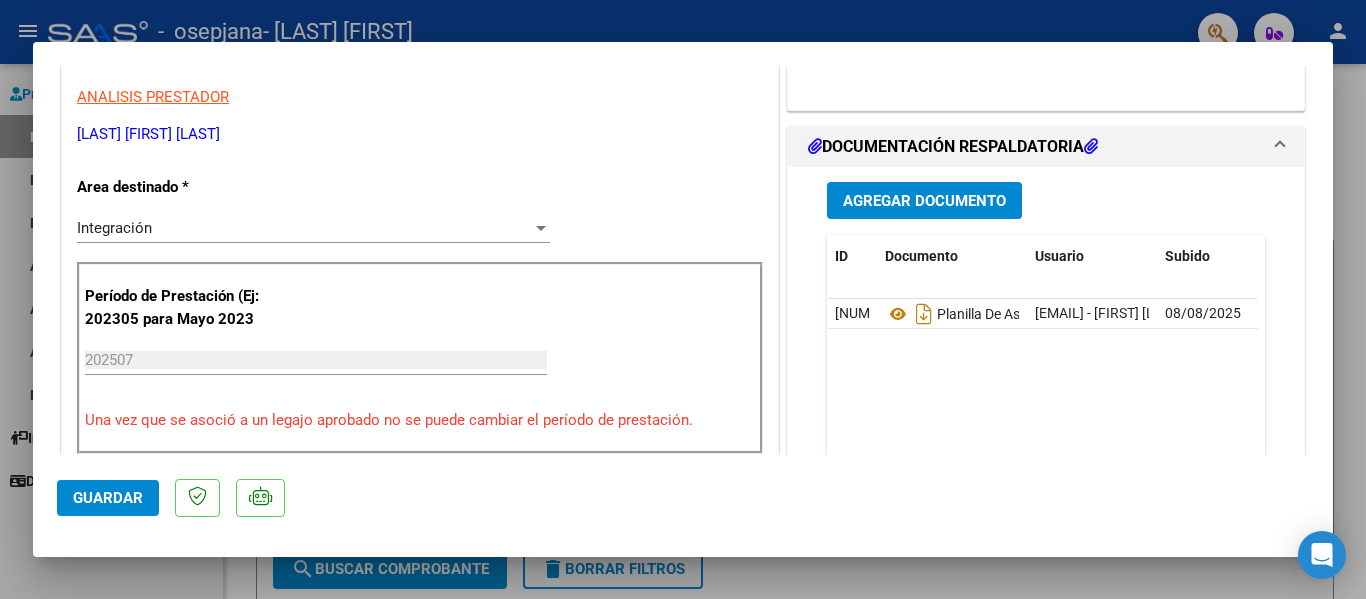 click on "Guardar" 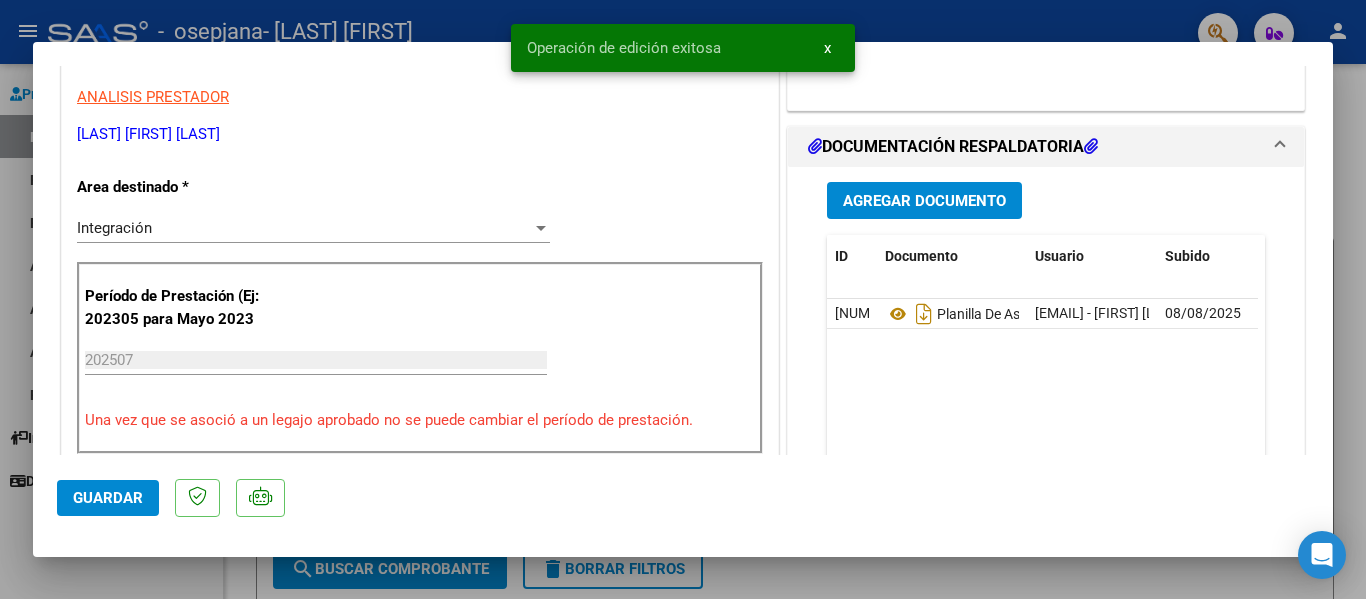 click at bounding box center [683, 299] 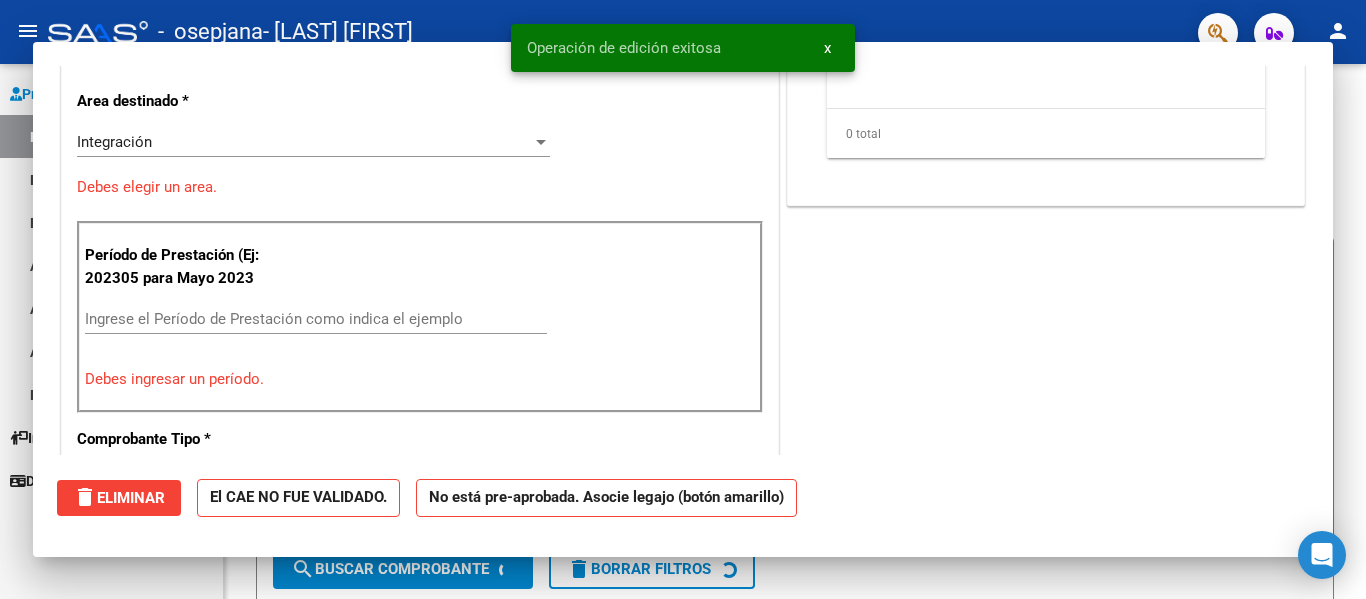scroll, scrollTop: 339, scrollLeft: 0, axis: vertical 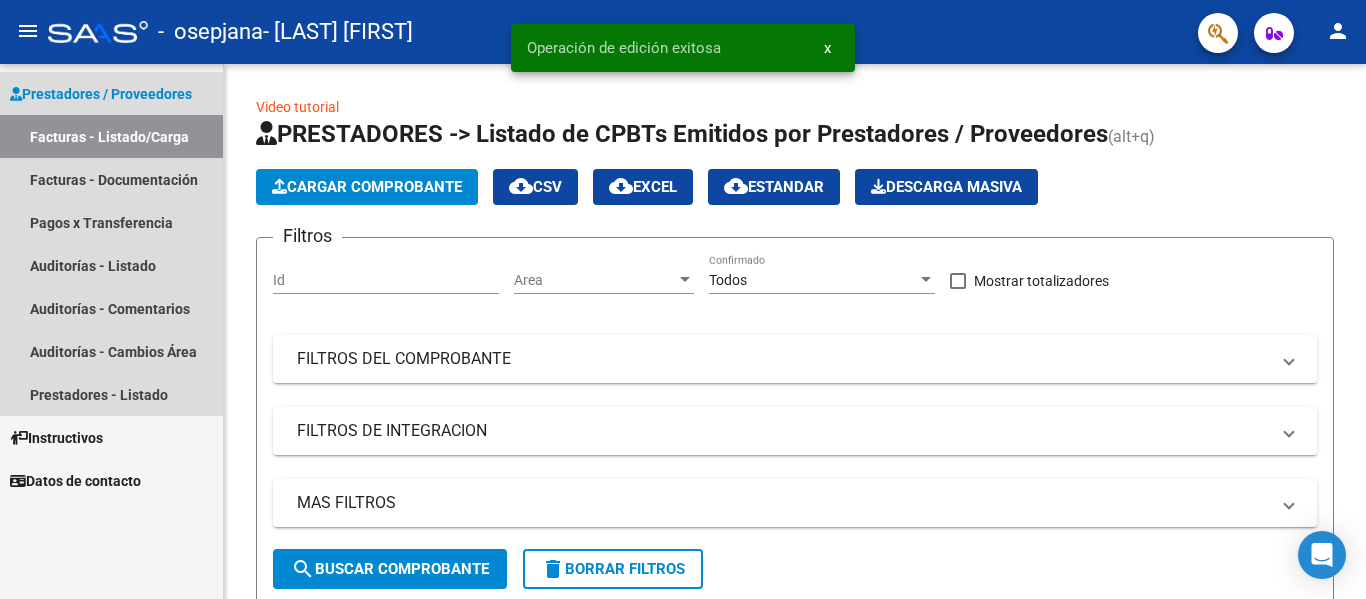 click on "Facturas - Listado/Carga" at bounding box center [111, 136] 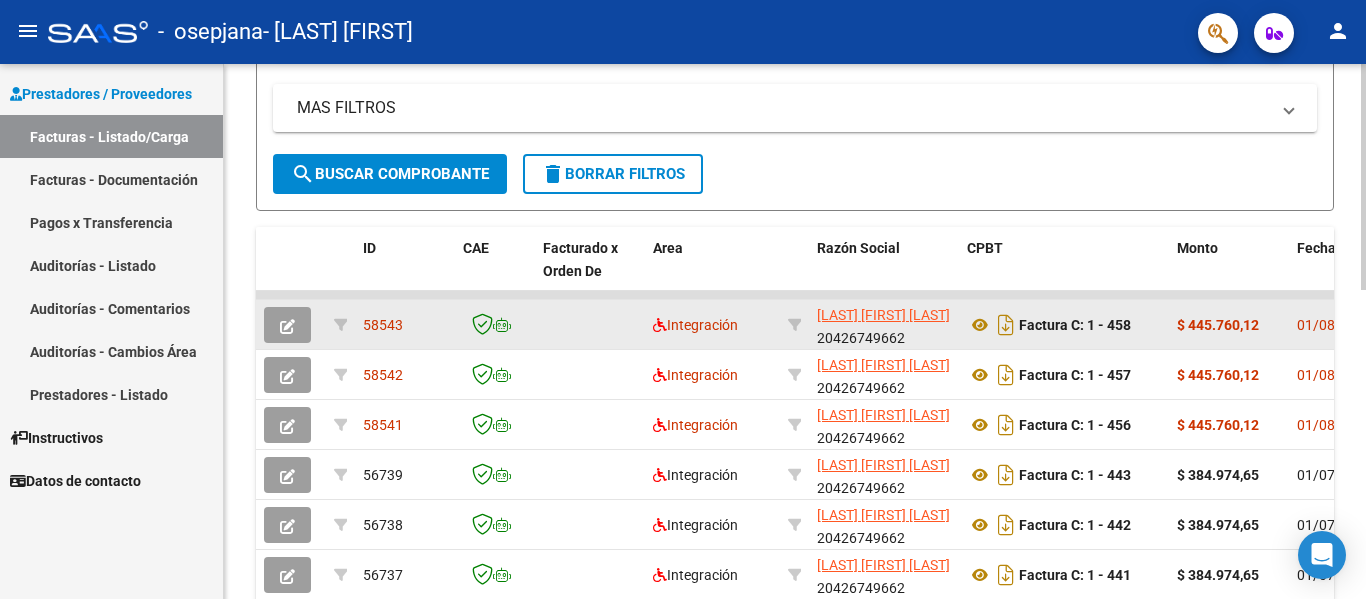 scroll, scrollTop: 400, scrollLeft: 0, axis: vertical 